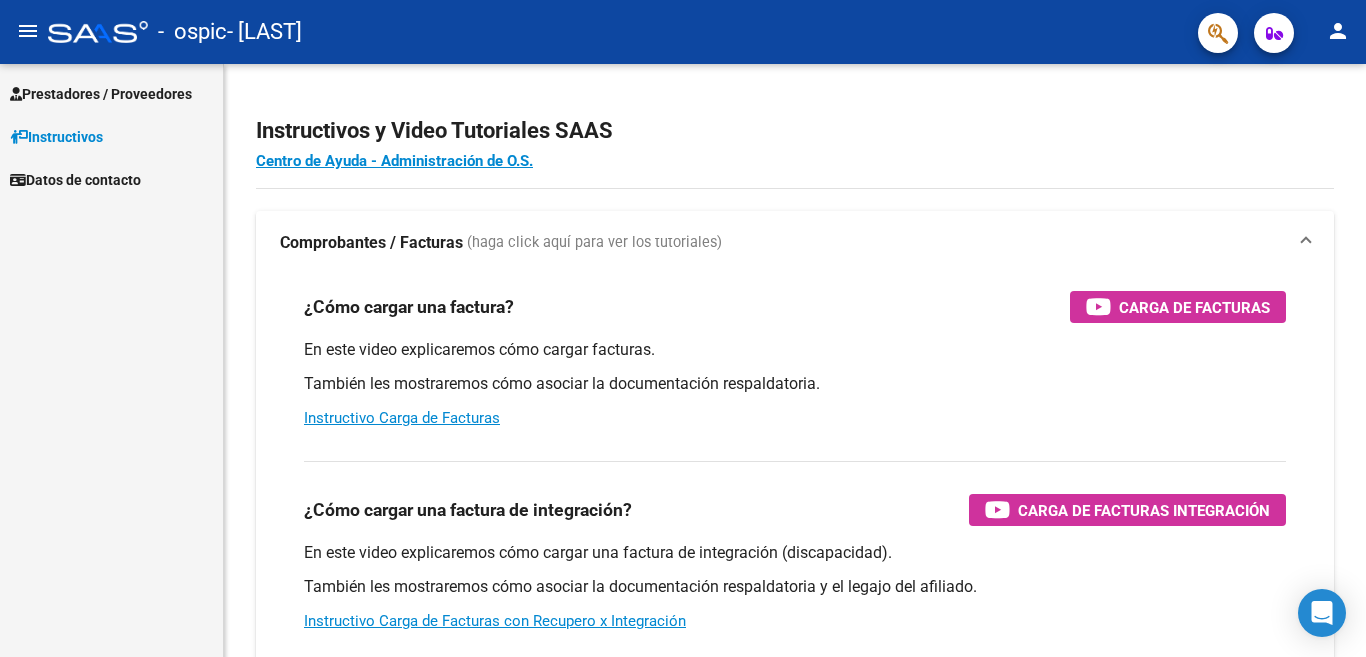 scroll, scrollTop: 0, scrollLeft: 0, axis: both 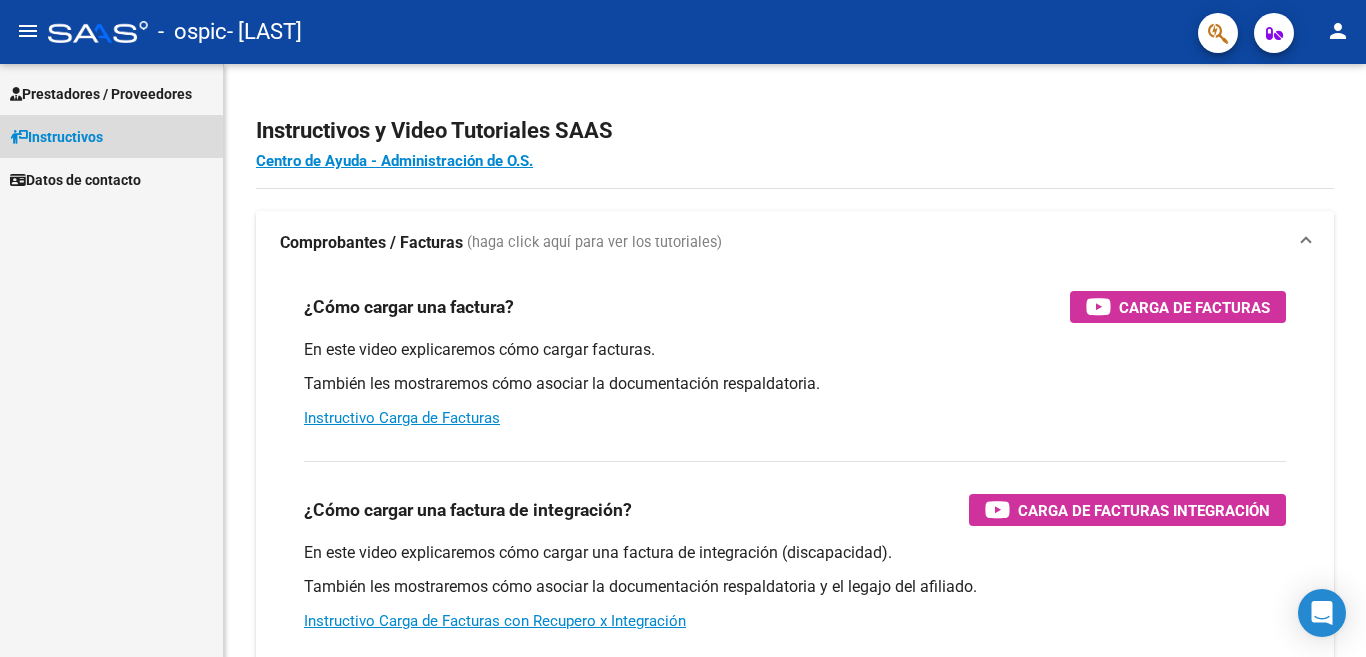 click on "Instructivos" at bounding box center [56, 137] 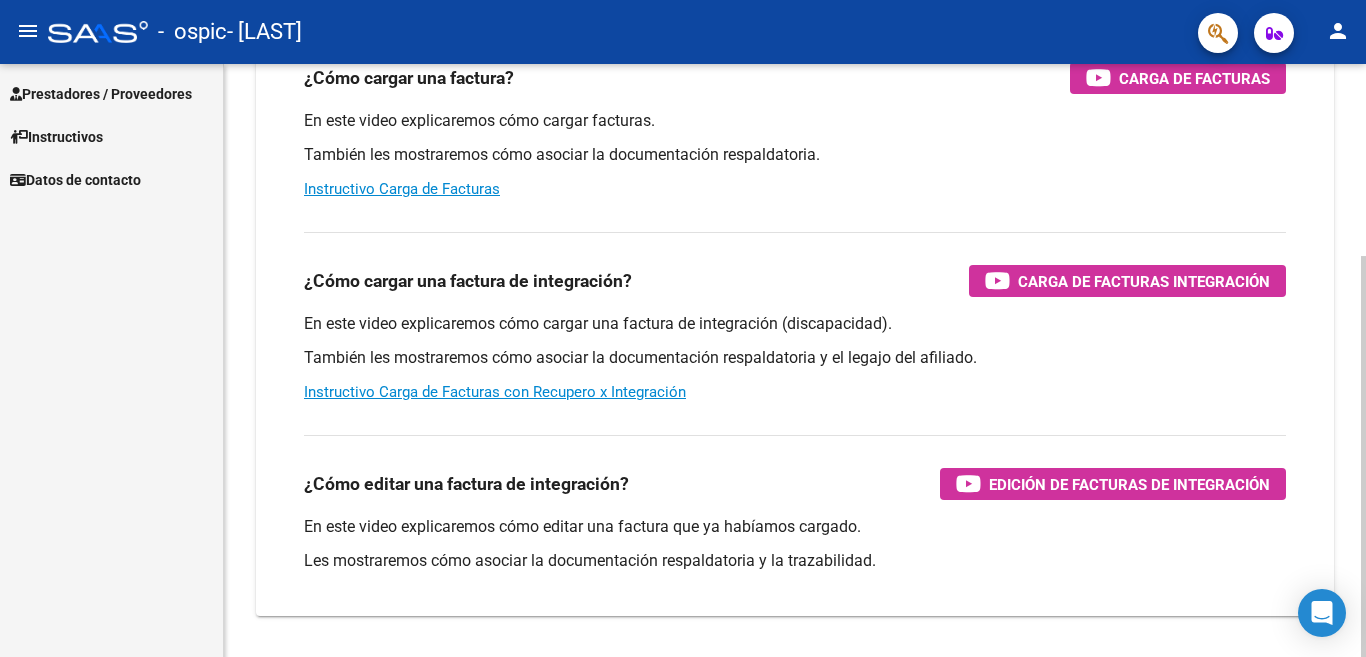click 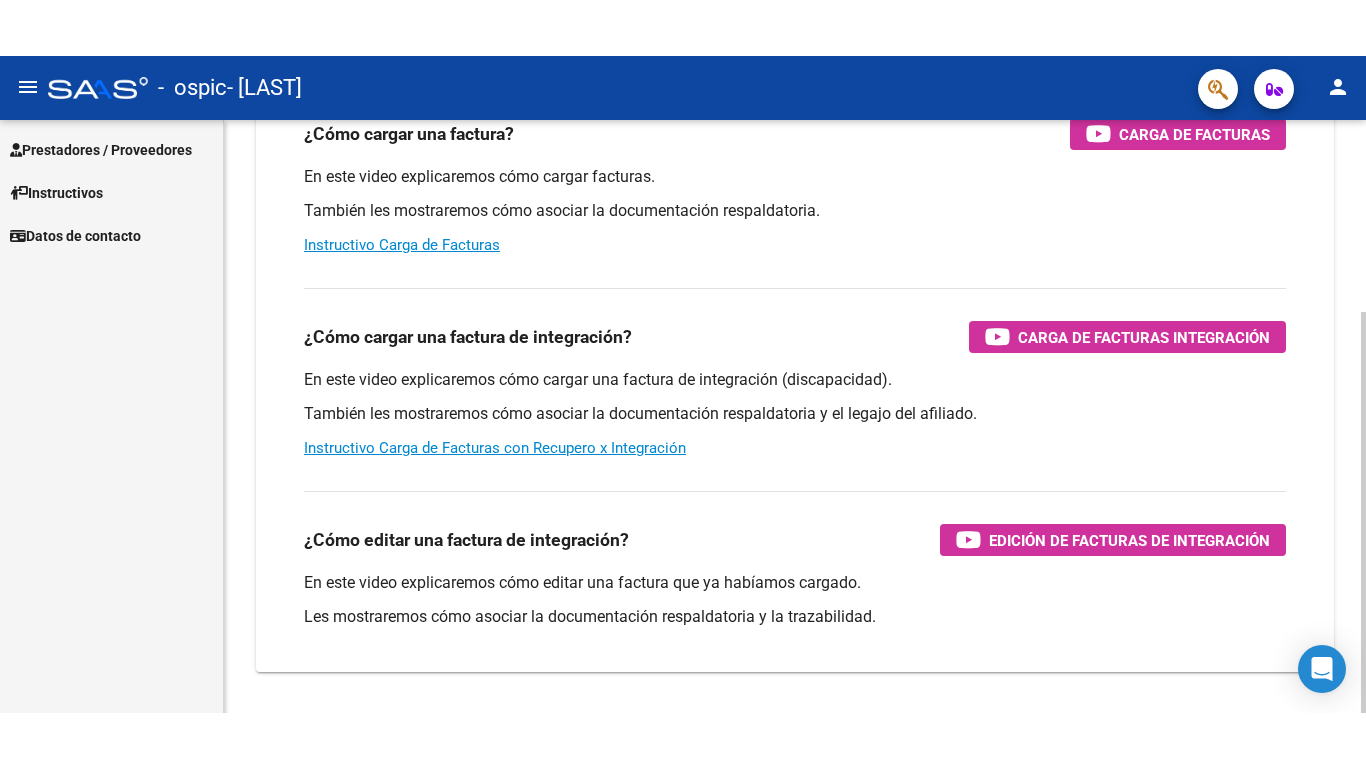 scroll, scrollTop: 230, scrollLeft: 0, axis: vertical 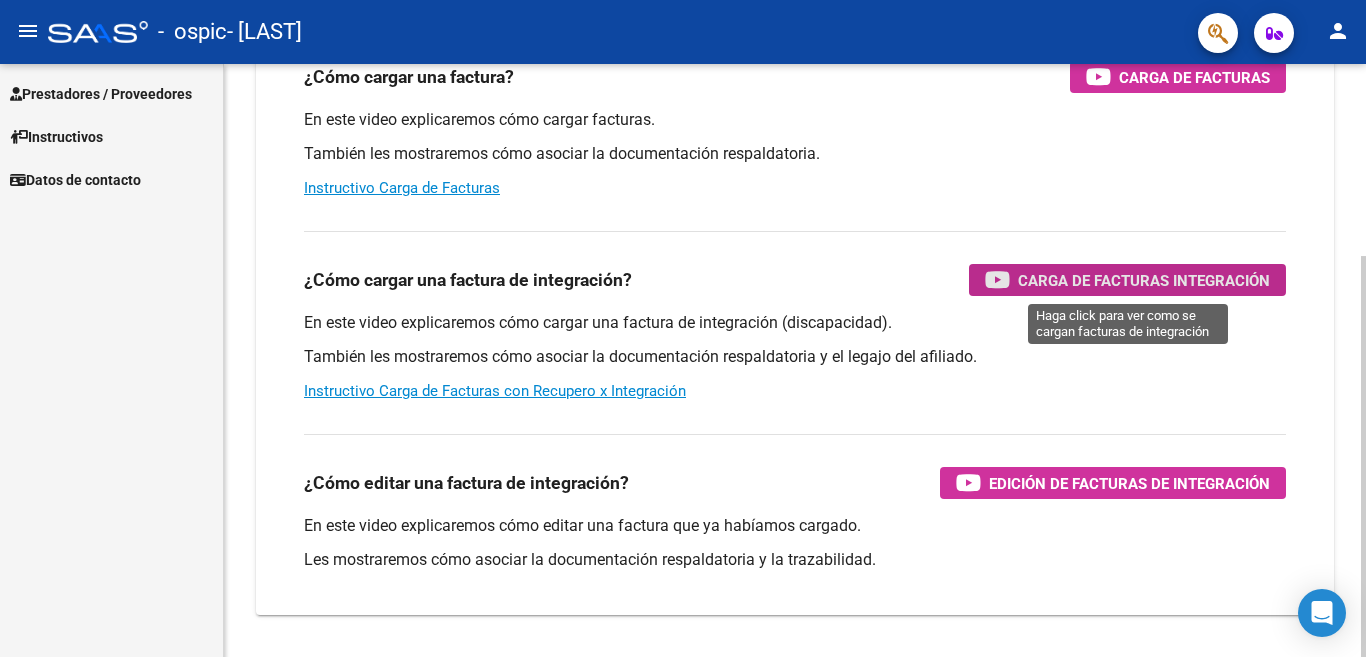 click on "Carga de Facturas Integración" at bounding box center [1144, 280] 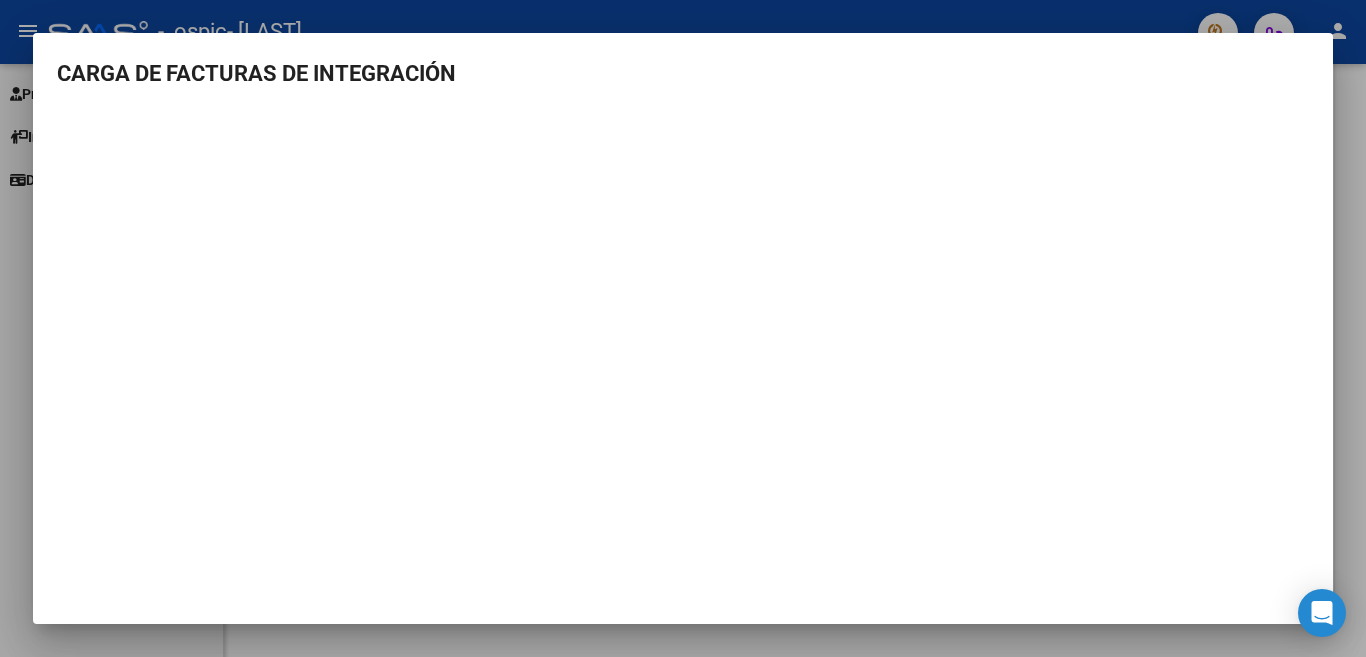 click on "CARGA DE FACTURAS DE INTEGRACIÓN" at bounding box center (683, 73) 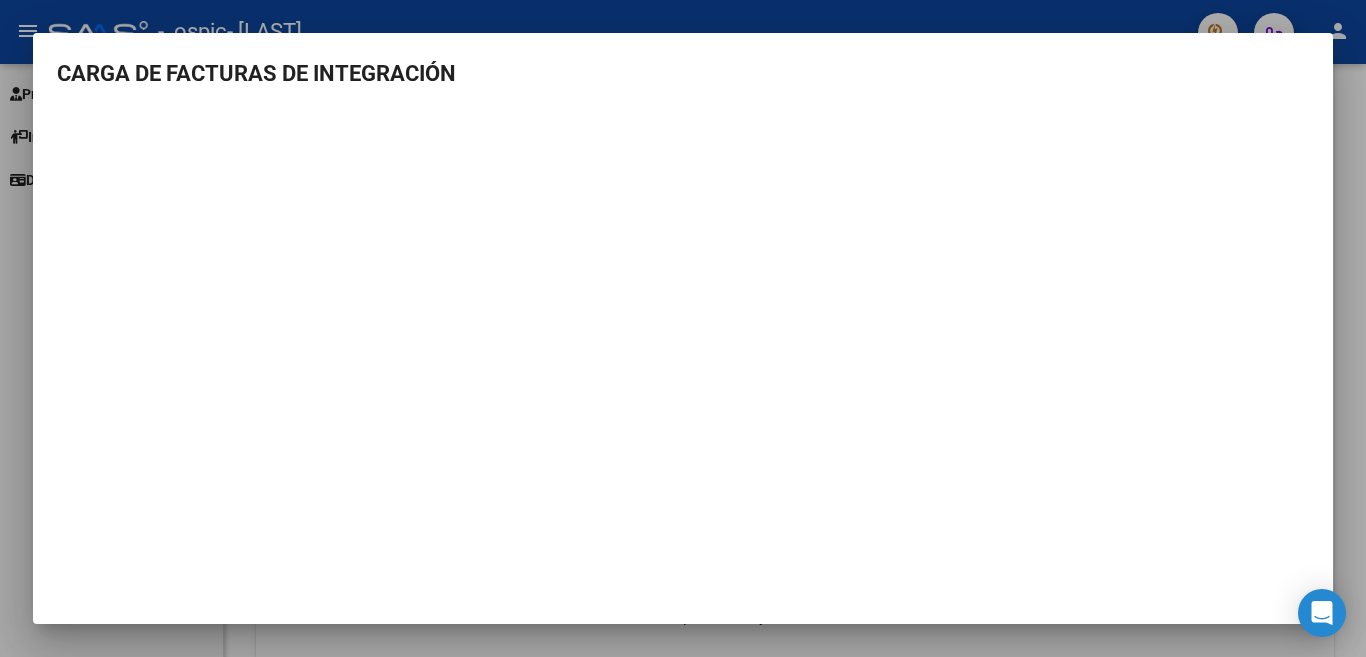 scroll, scrollTop: 230, scrollLeft: 0, axis: vertical 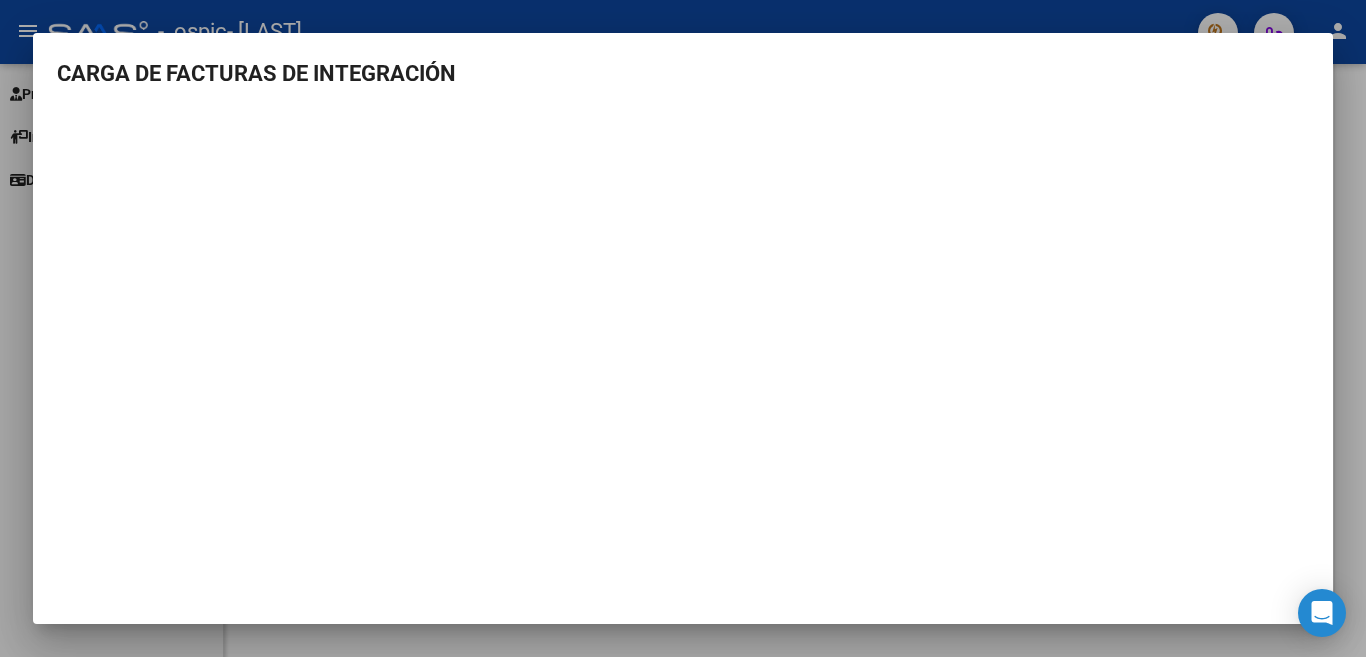 click at bounding box center [683, 328] 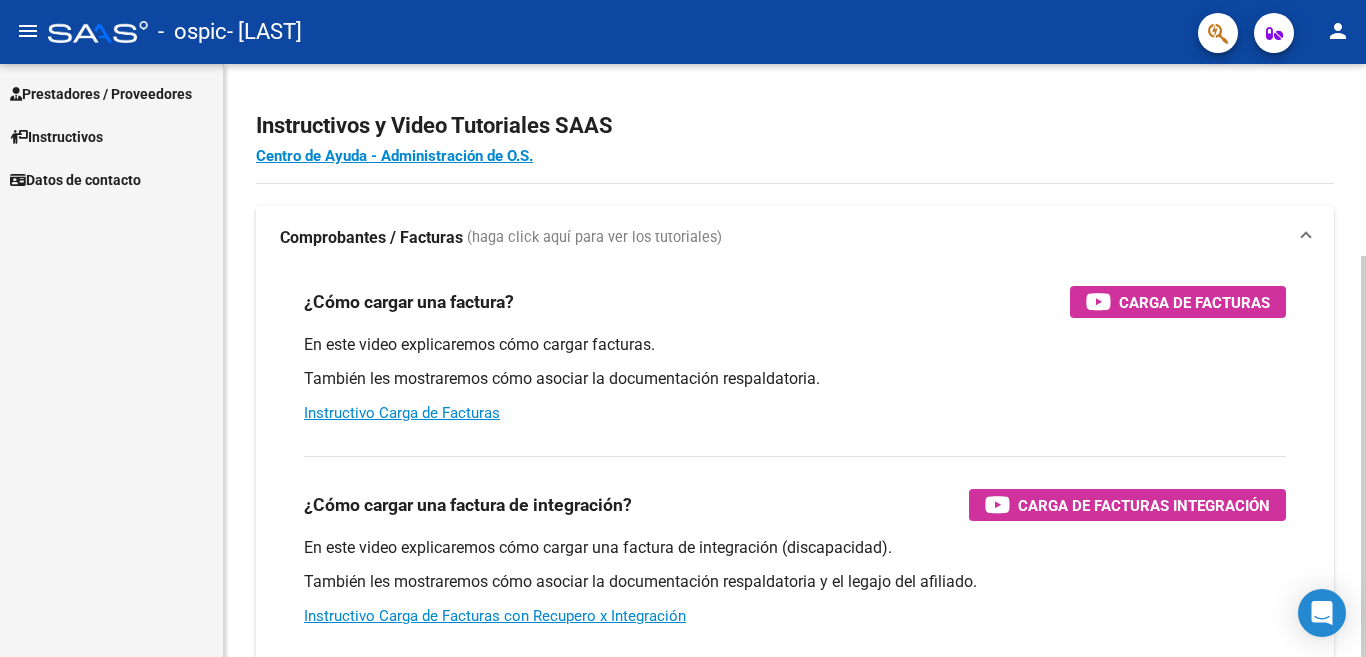 scroll, scrollTop: 0, scrollLeft: 0, axis: both 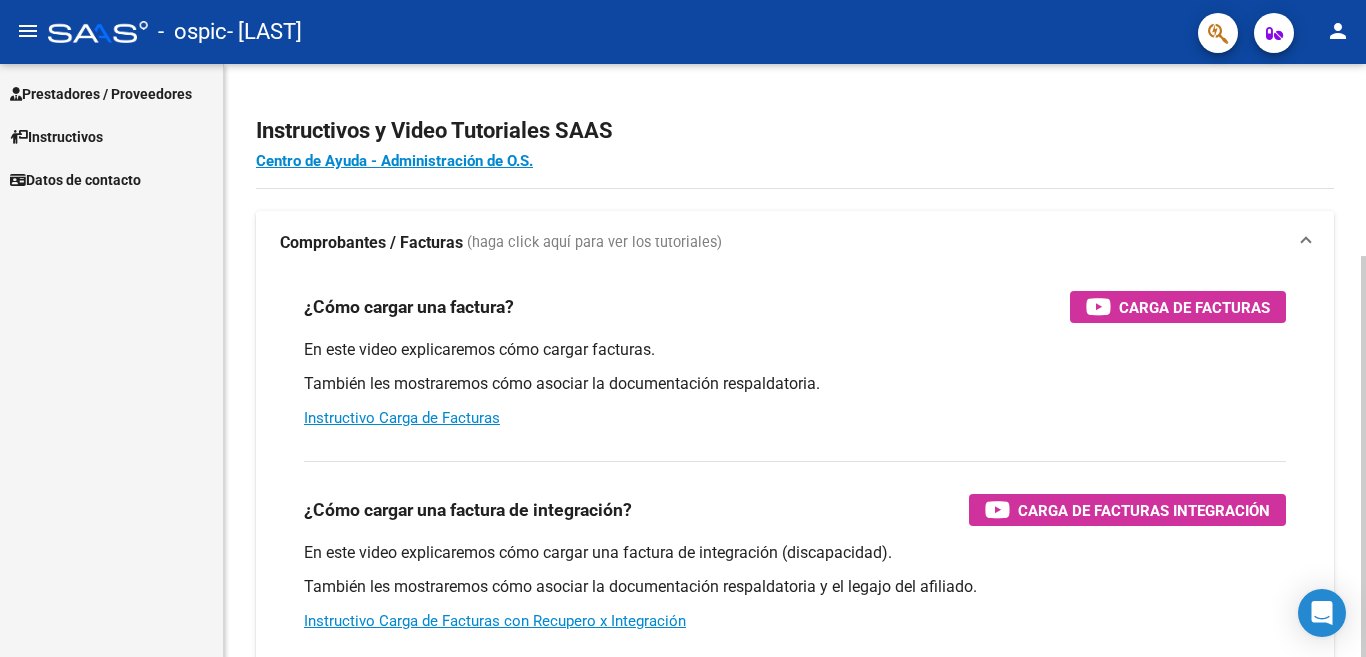 click on "menu - ospic - [FIRST] [LAST] person Prestadores / Proveedores Facturas - Listado/Carga Facturas - Documentación Pagos x Transferencia Auditorías - Listado Auditorías - Comentarios Auditorías - Cambios Área Prestadores - Listado Instructivos Instructivos y Video Tutoriales SAAS Centro de Ayuda - Administración de O.S. Comprobantes / Facturas (haga click aquí para ver los tutoriales) ¿Cómo cargar una factura? Carga de Facturas En este video explicaremos cómo cargar facturas. También les mostraremos cómo asociar la documentación respaldatoria. Instructivo Carga de Facturas ¿Cómo cargar una factura de integración? Carga de Facturas Integración En este video explicaremos cómo cargar una factura de integración (discapacidad). También les mostraremos cómo asociar la documentación respaldatoria y el legajo del afiliado. Instructivo Carga de Facturas con Recupero x Integración ¿Cómo editar una factura de integración? Today people" at bounding box center [683, 328] 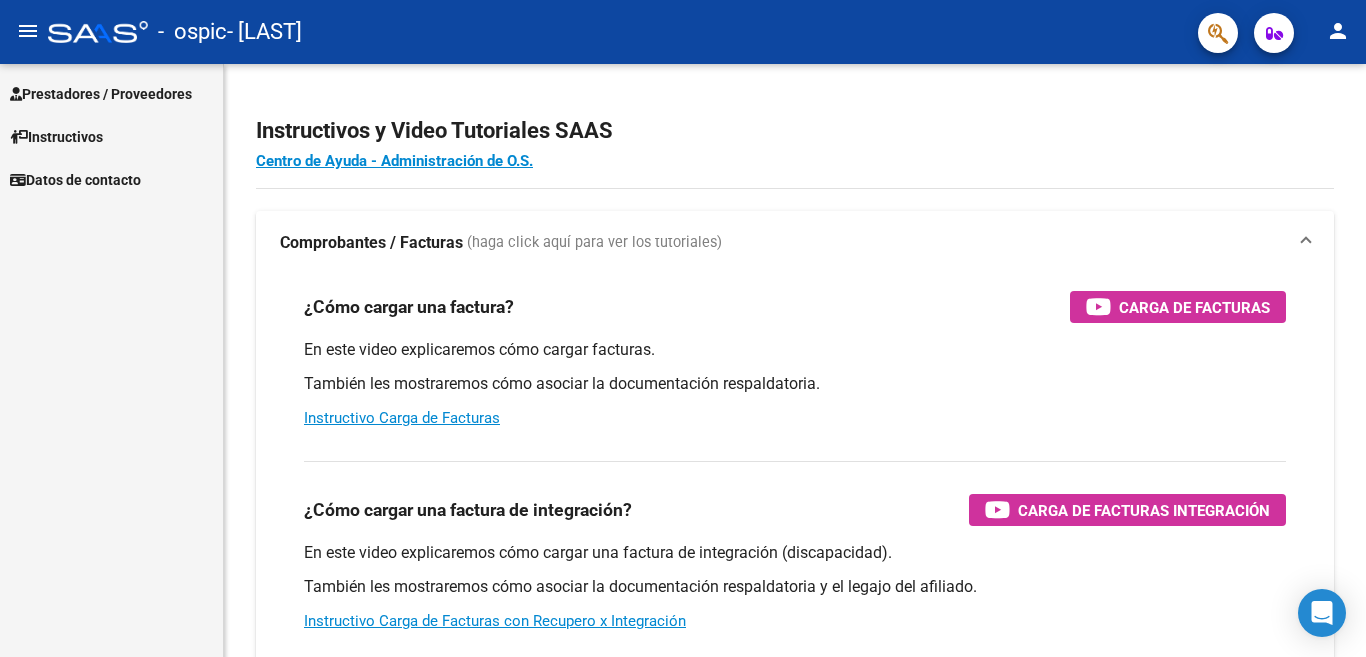 click on "Prestadores / Proveedores" at bounding box center [101, 94] 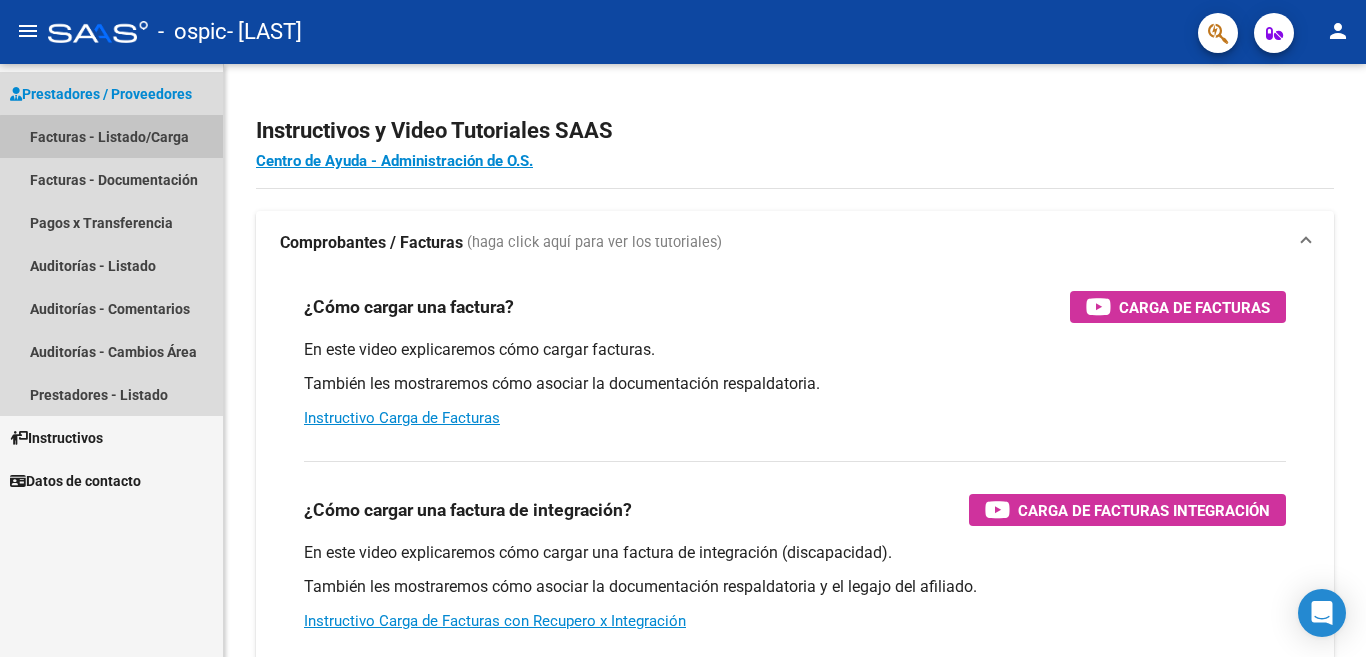 click on "Facturas - Listado/Carga" at bounding box center [111, 136] 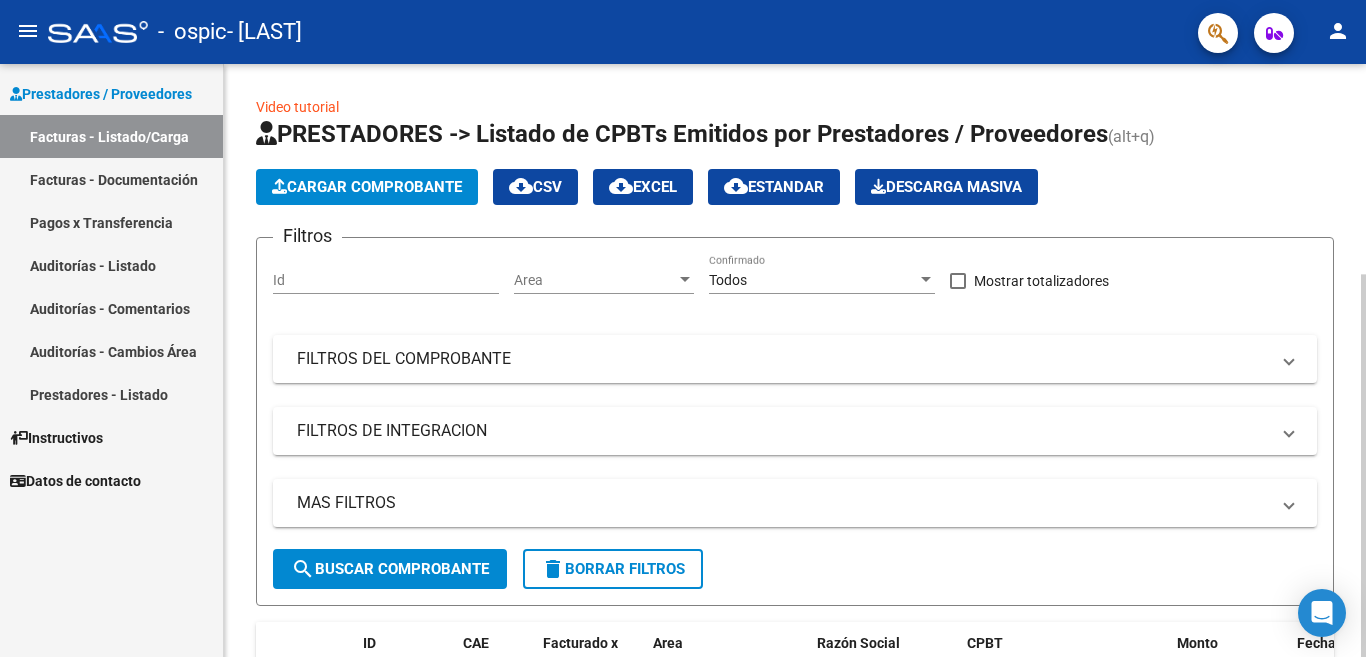 click on "Cargar Comprobante" 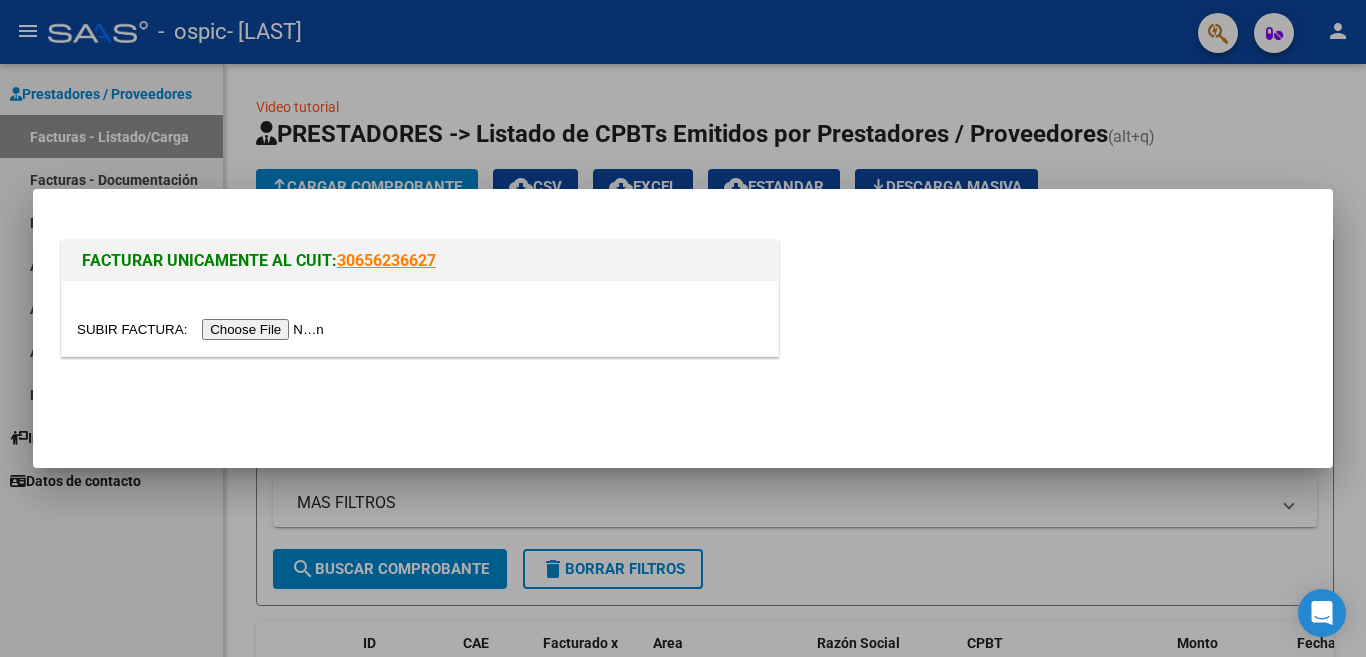 click at bounding box center [203, 329] 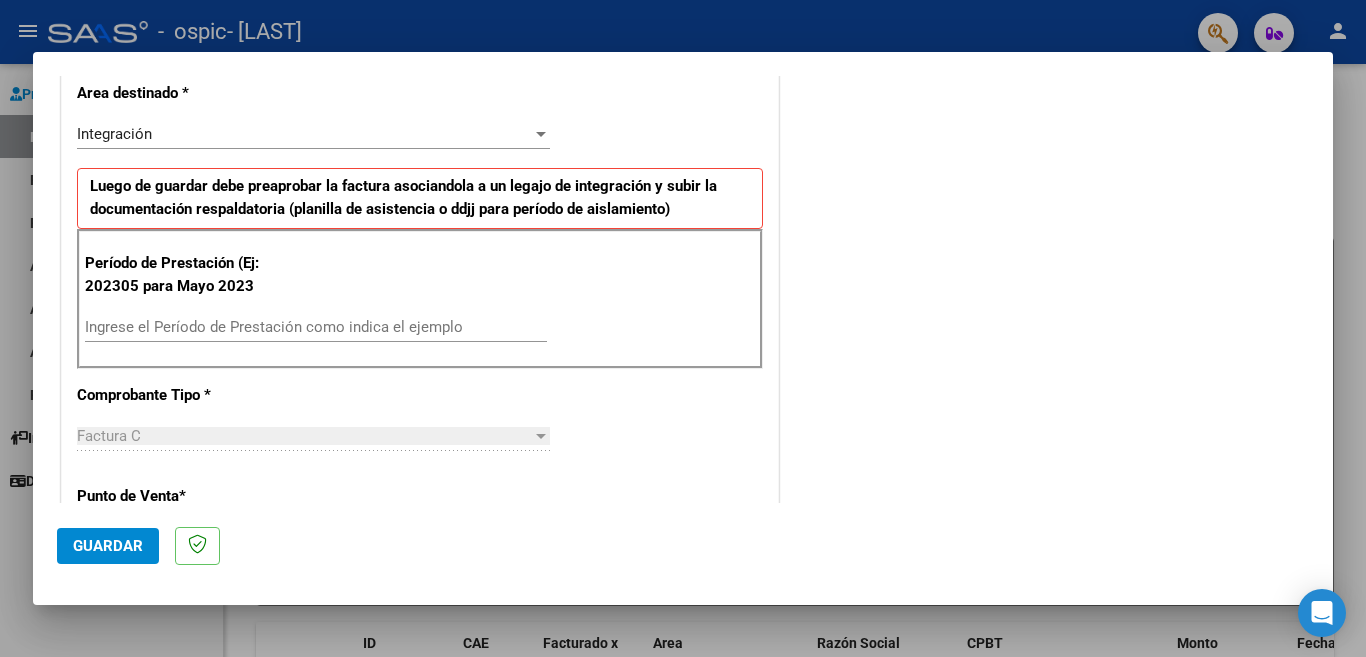 scroll, scrollTop: 436, scrollLeft: 0, axis: vertical 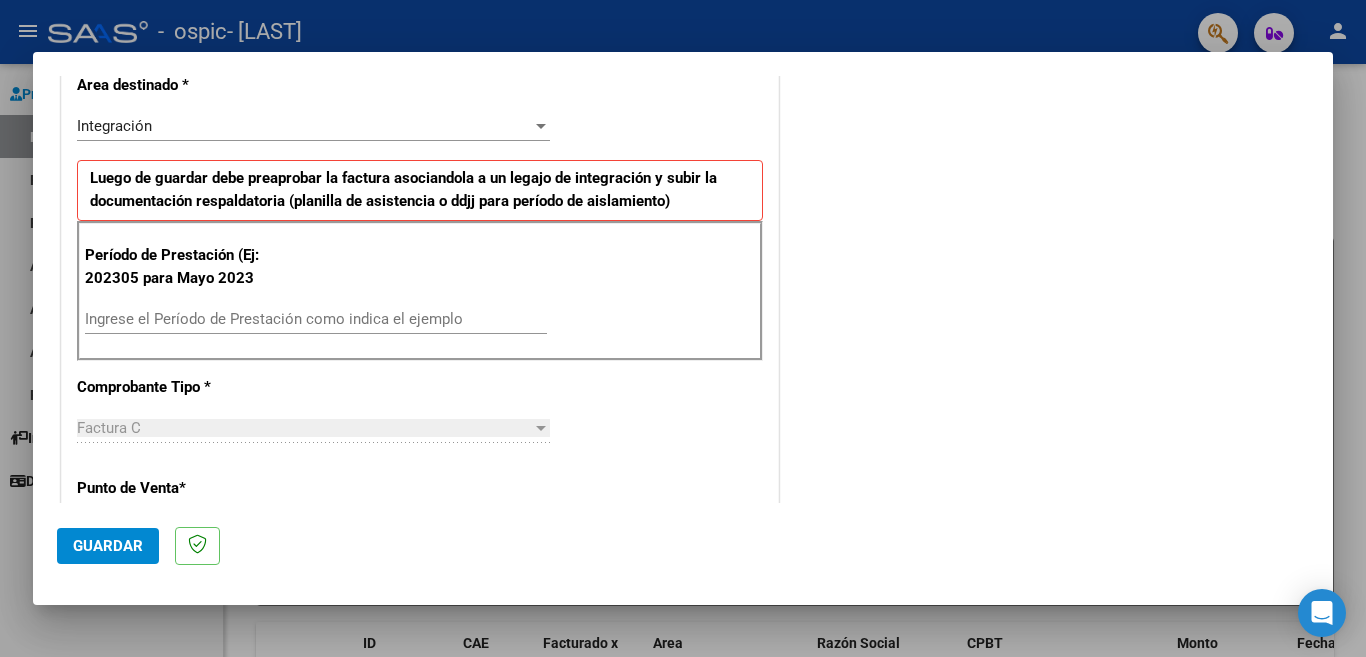 click on "Ingrese el Período de Prestación como indica el ejemplo" at bounding box center [316, 319] 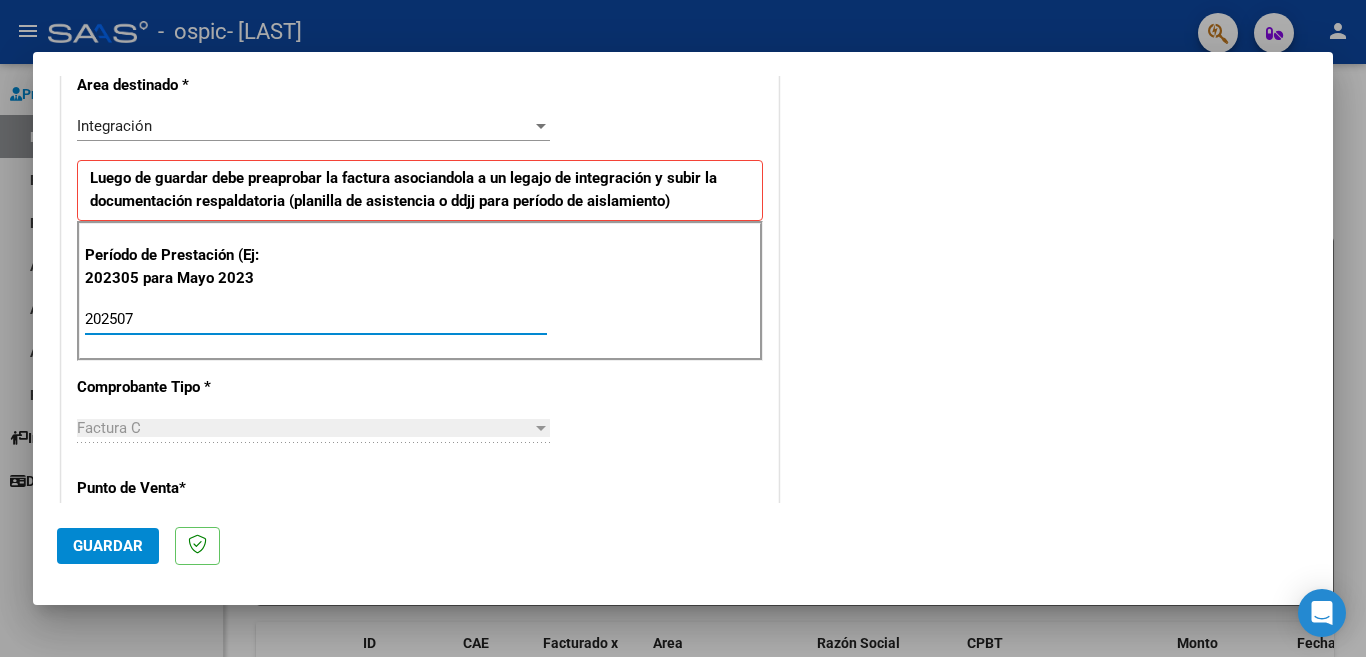 type on "202507" 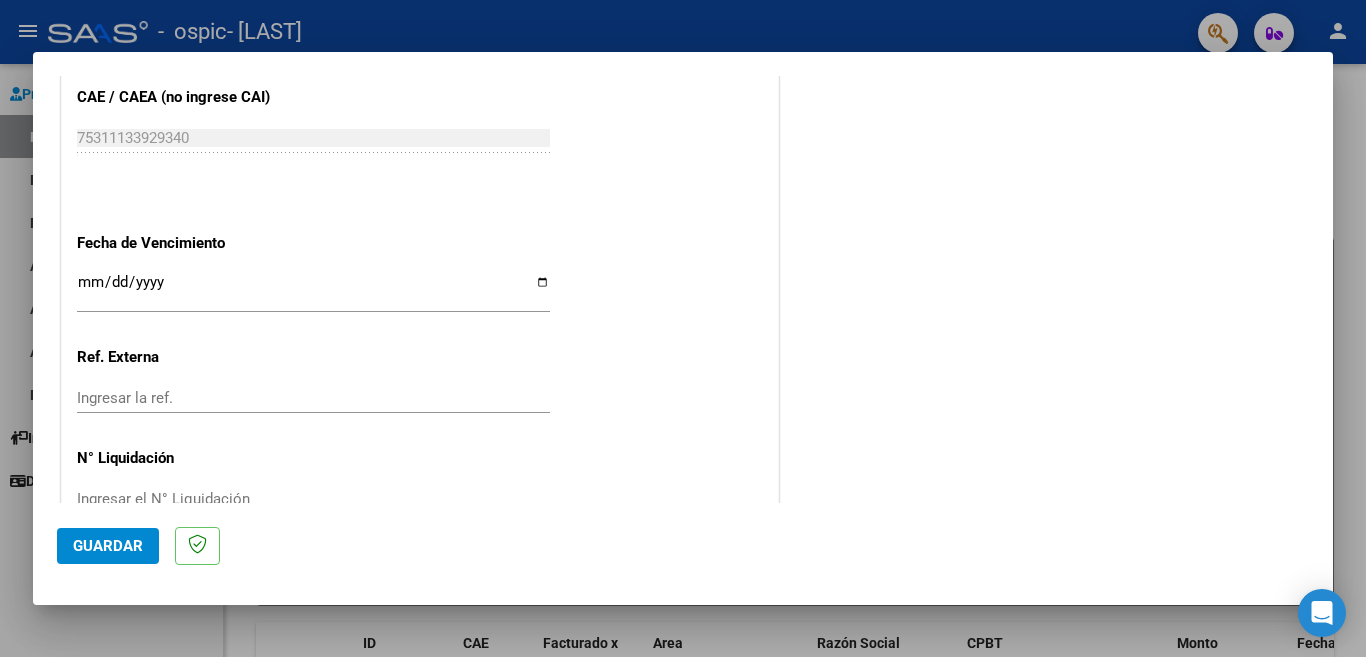 scroll, scrollTop: 1270, scrollLeft: 0, axis: vertical 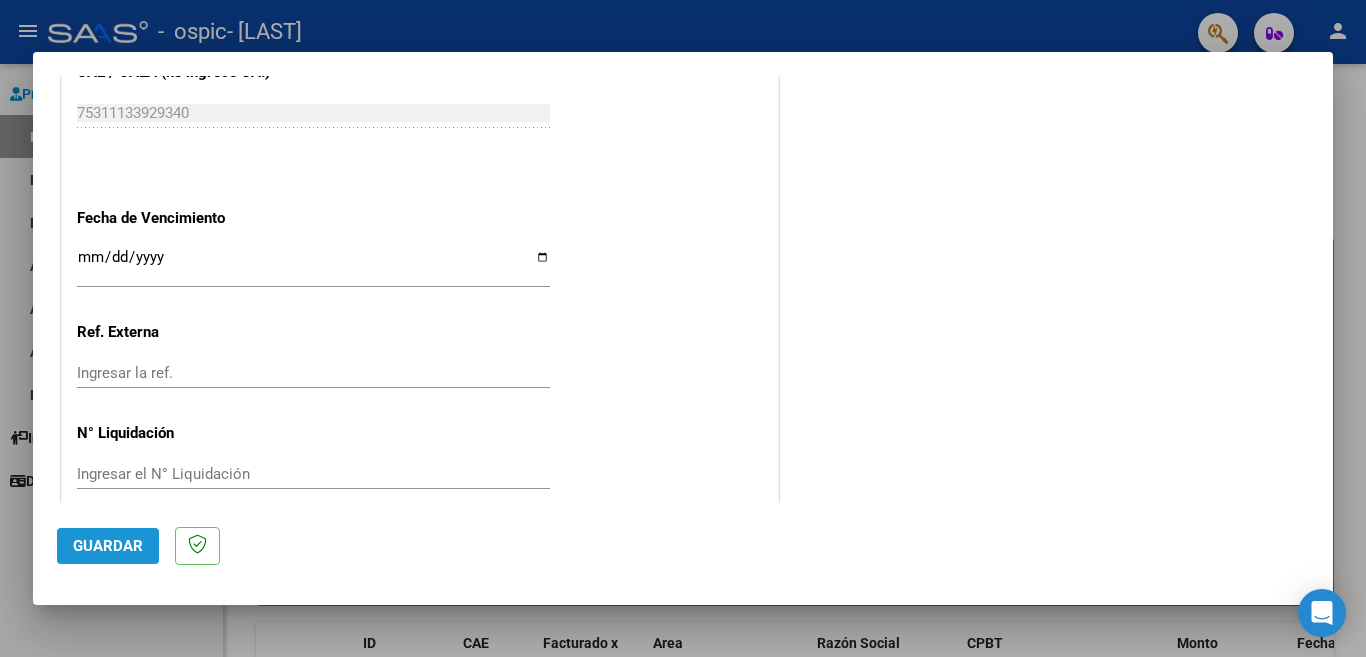 click on "Guardar" 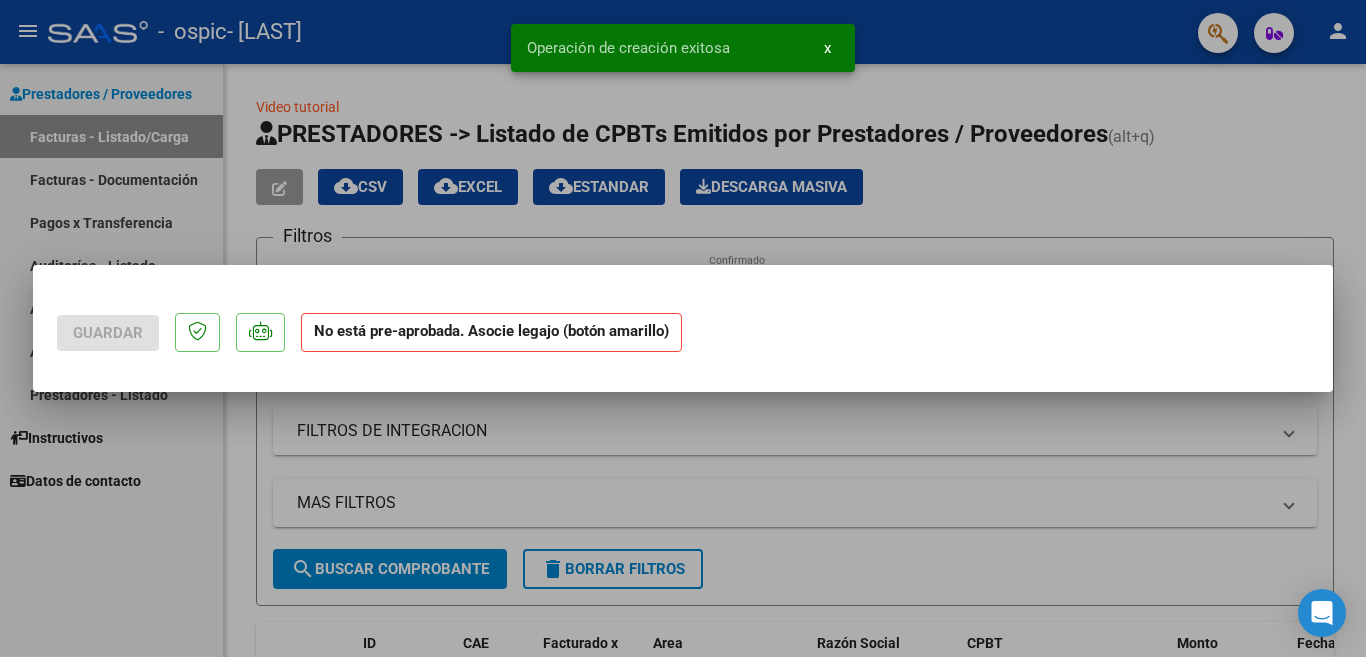 scroll, scrollTop: 0, scrollLeft: 0, axis: both 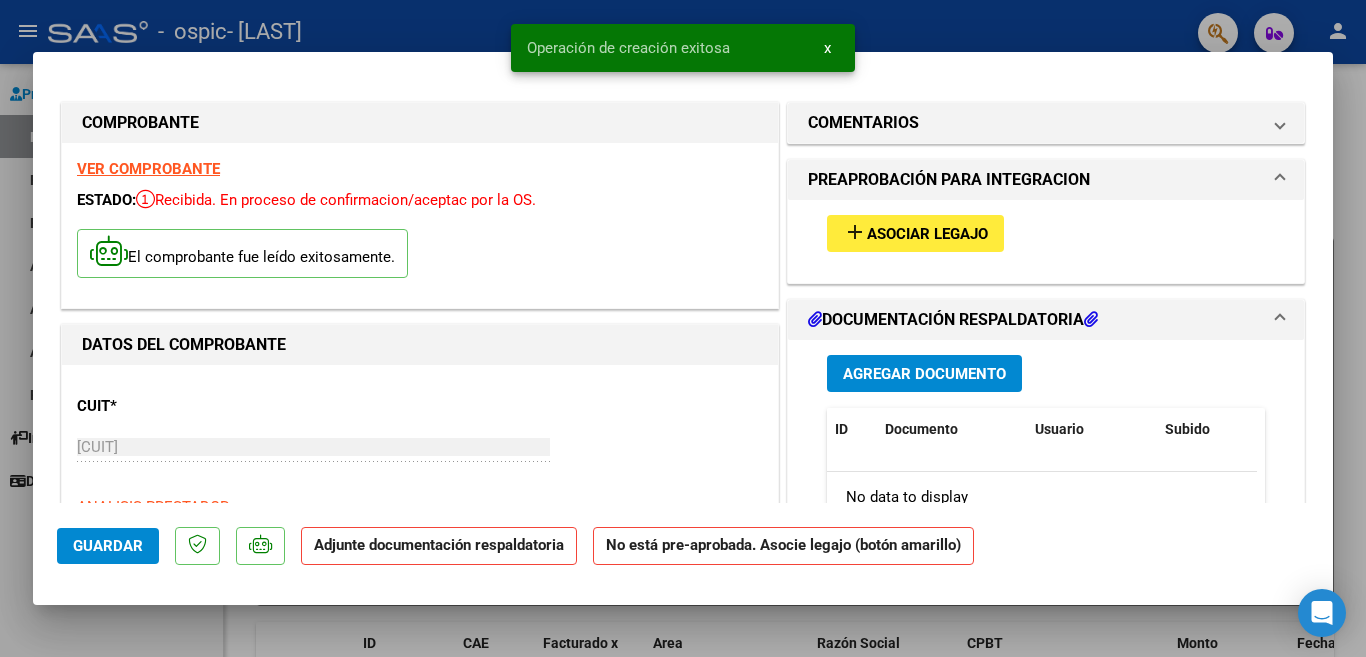 click on "Asociar Legajo" at bounding box center (927, 234) 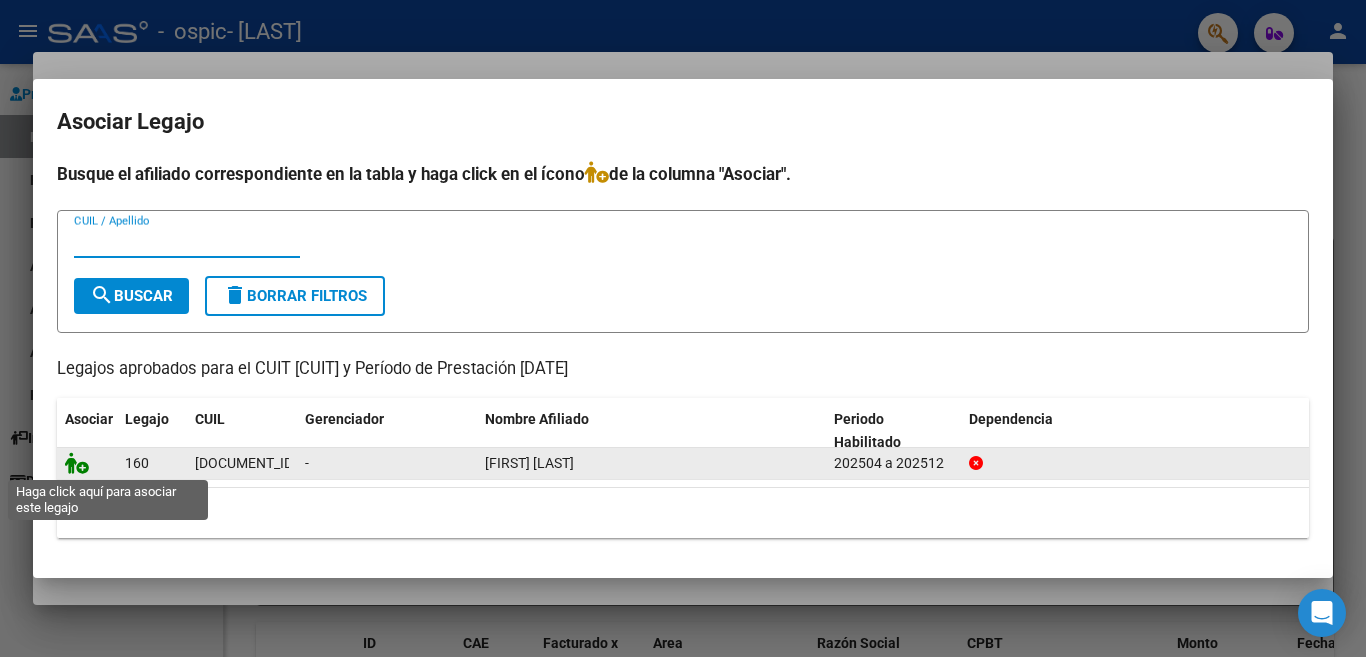 click 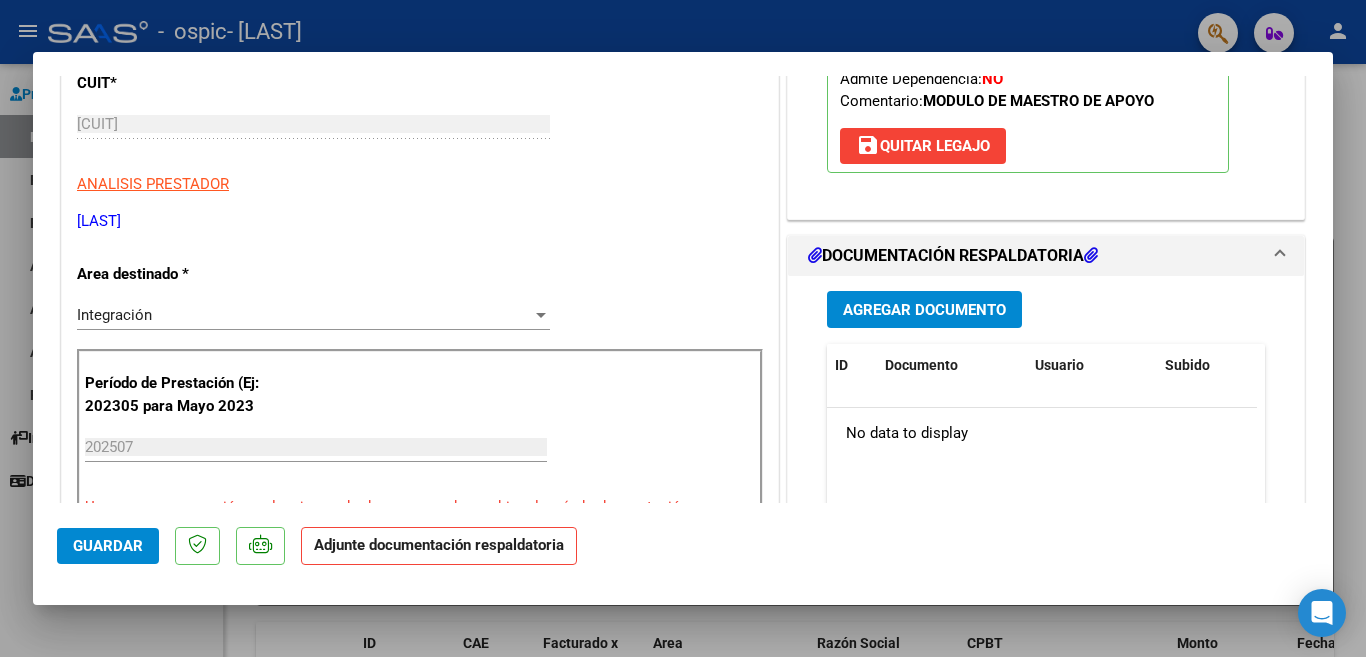 scroll, scrollTop: 328, scrollLeft: 0, axis: vertical 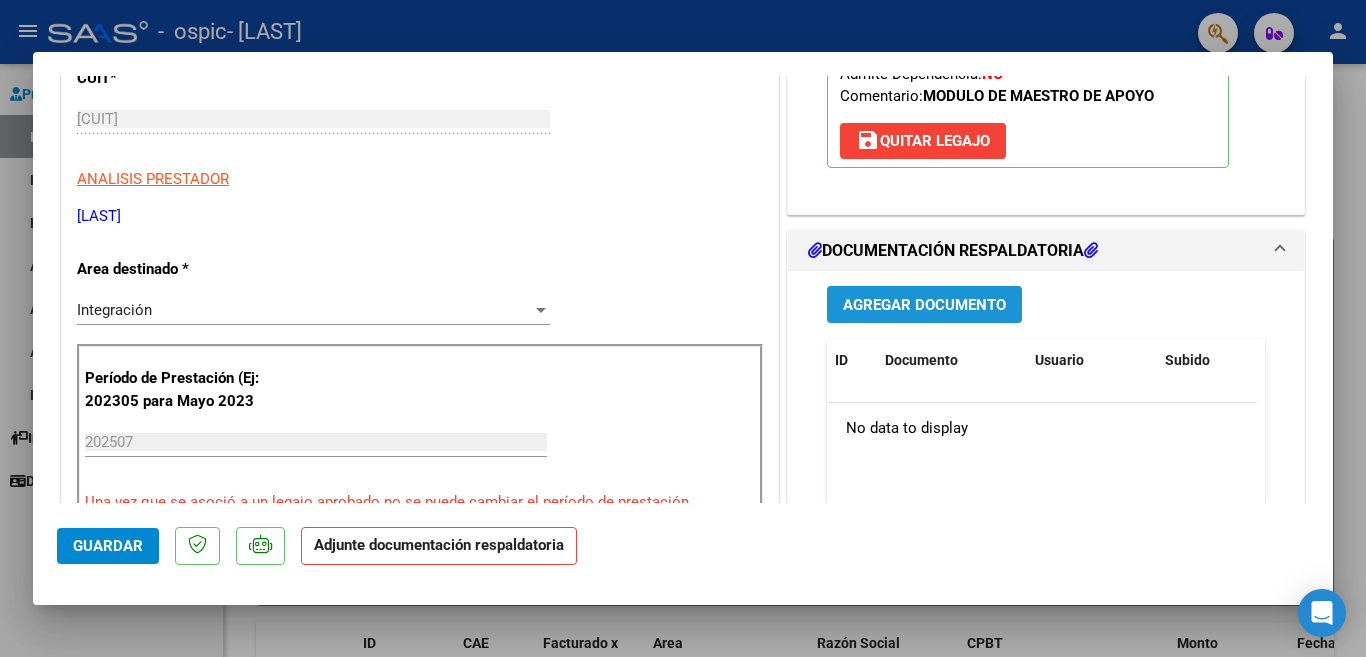 click on "Agregar Documento" at bounding box center [924, 305] 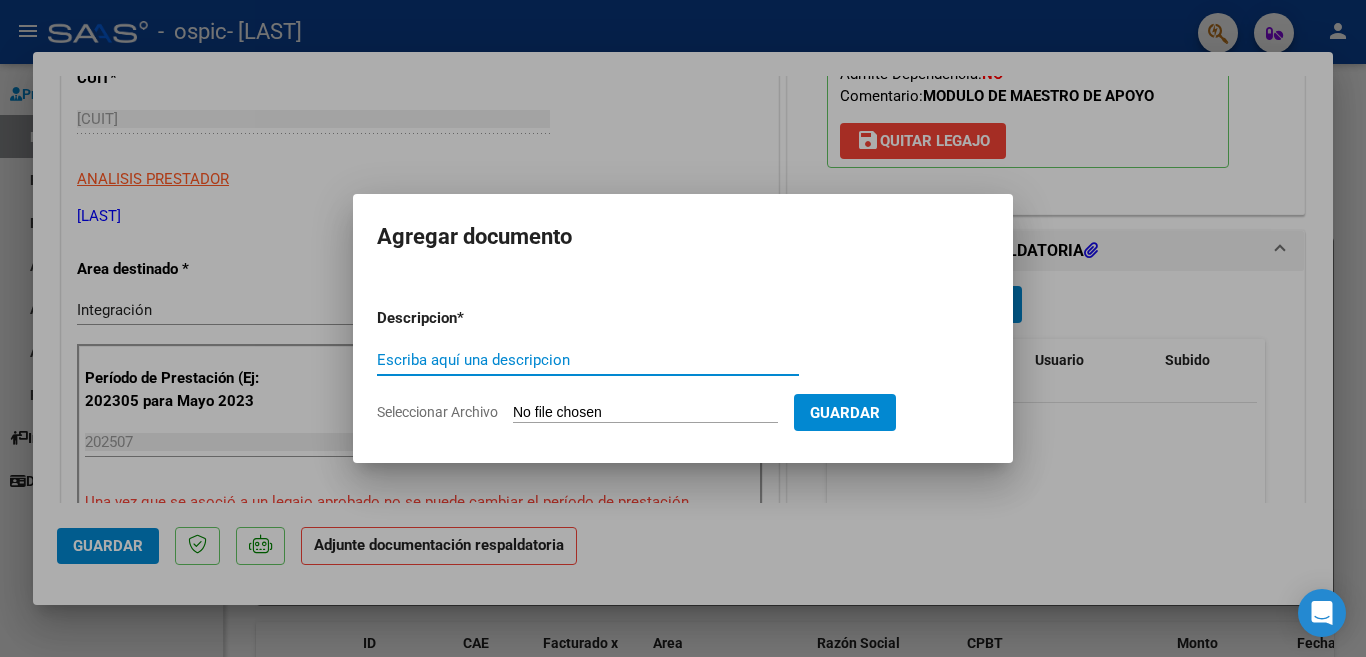 click on "Escriba aquí una descripcion" at bounding box center [588, 360] 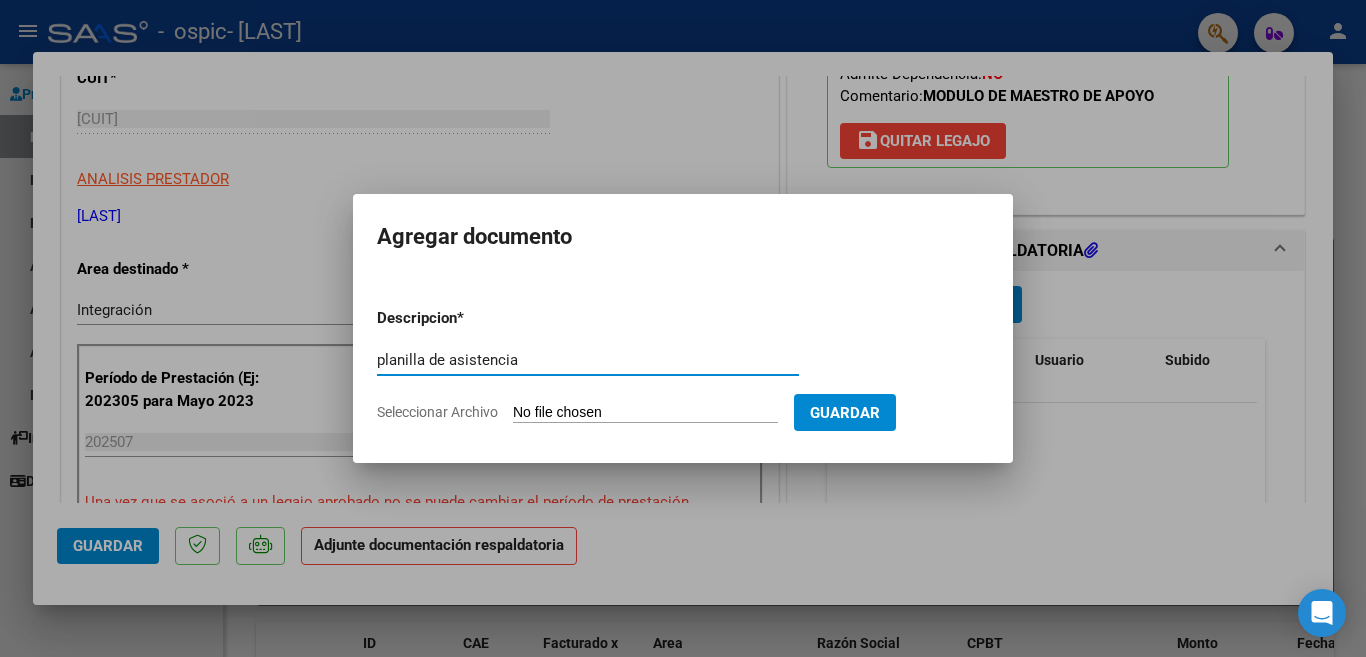 type on "planilla de asistencia" 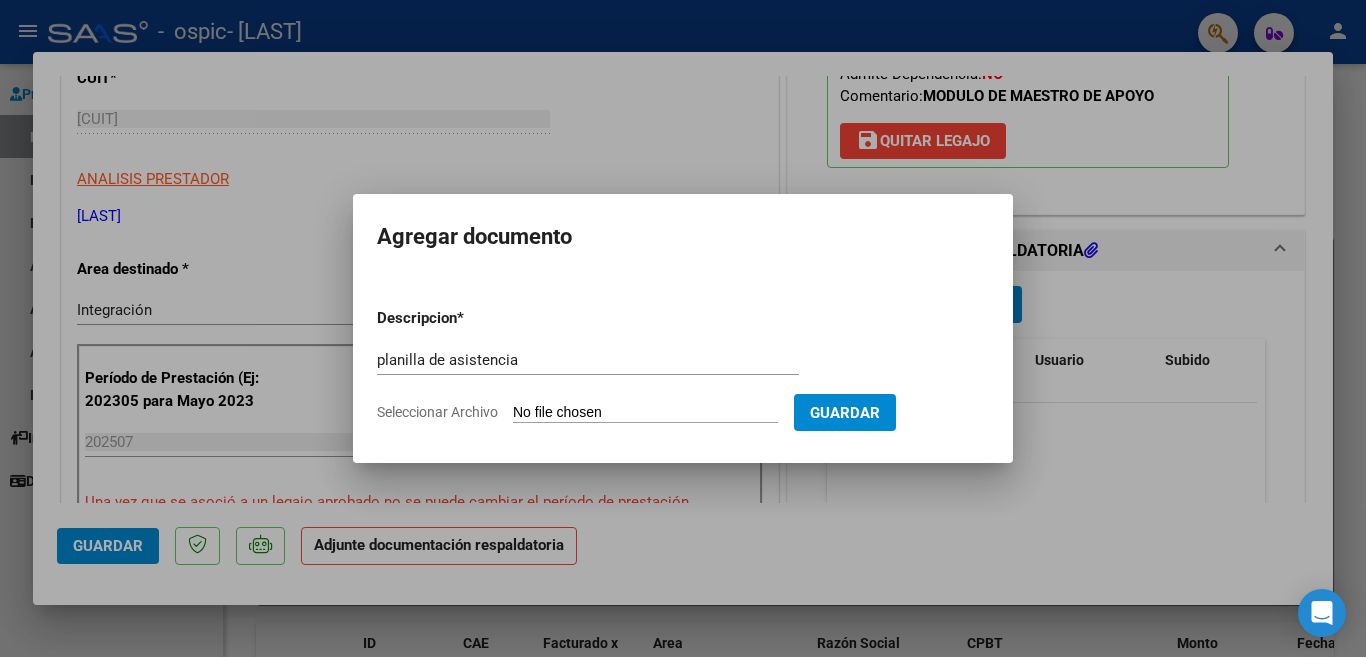 click on "Seleccionar Archivo" 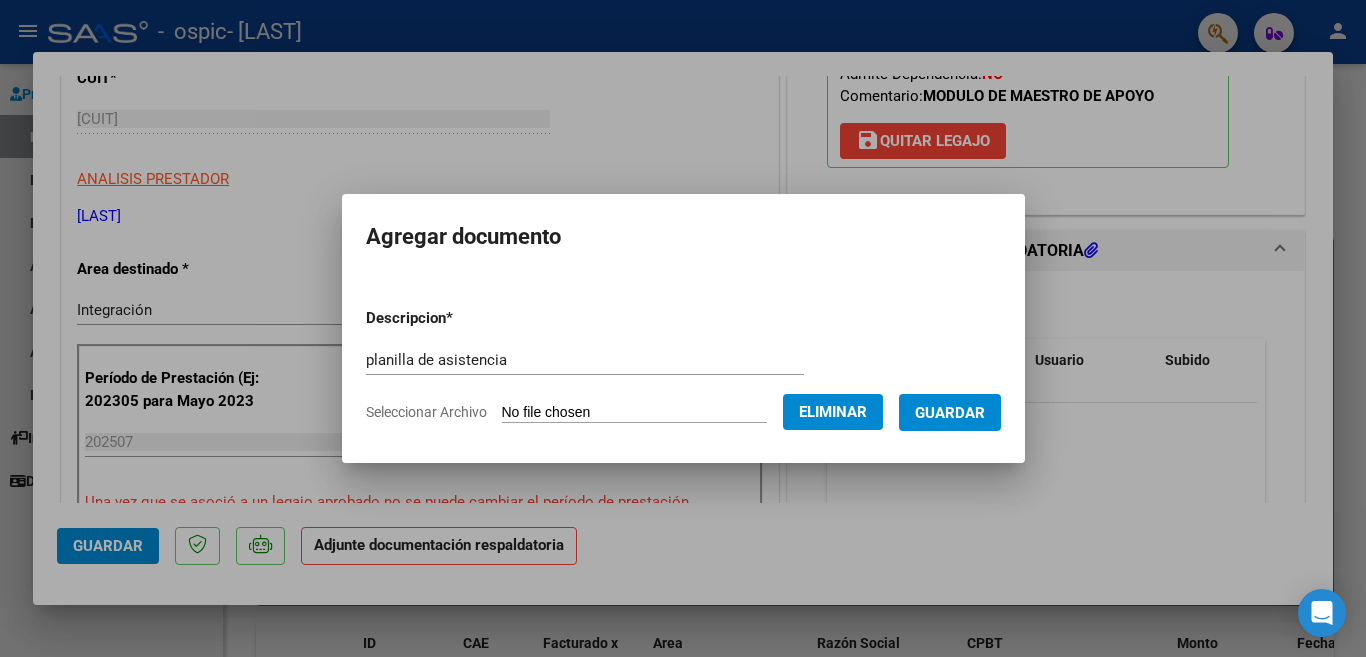 click on "Guardar" at bounding box center (950, 413) 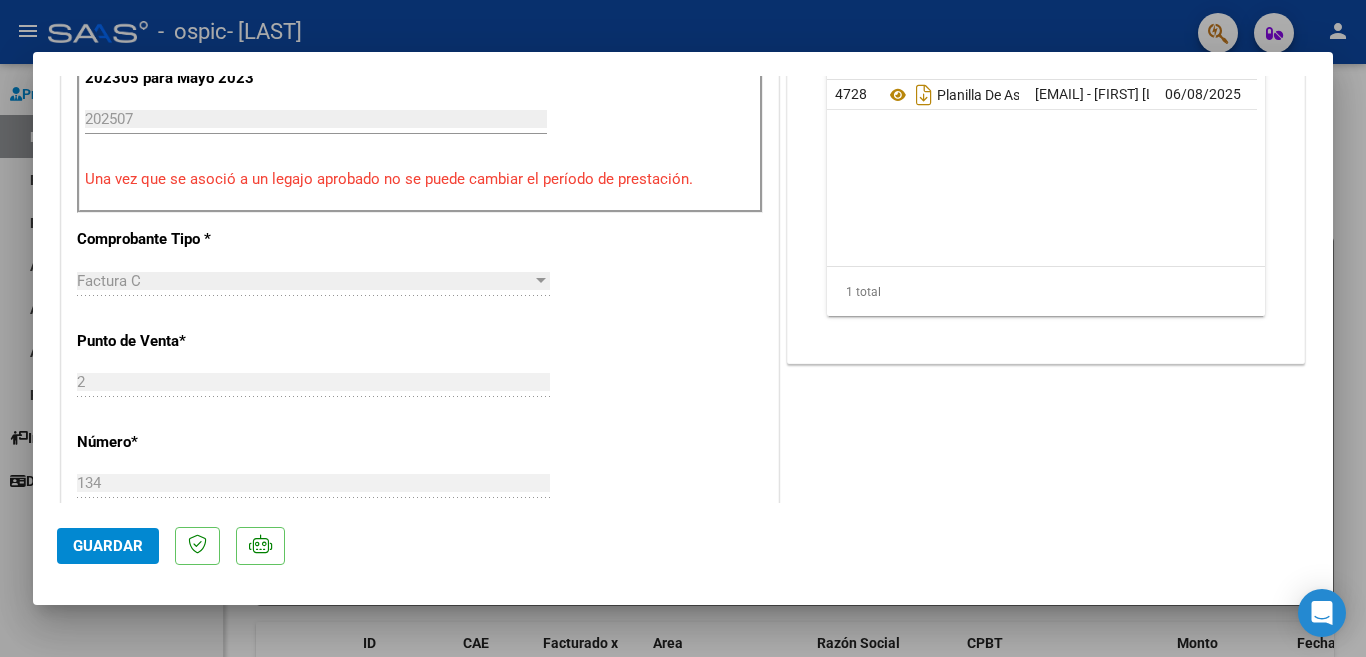 scroll, scrollTop: 606, scrollLeft: 0, axis: vertical 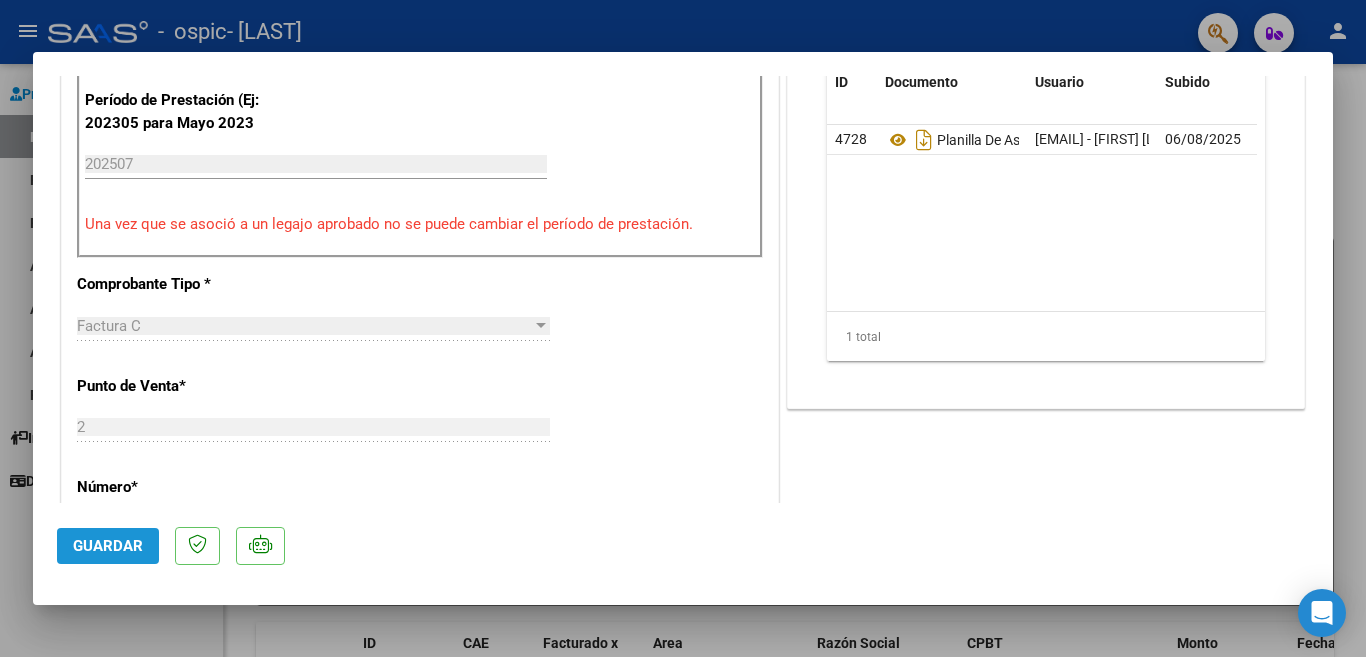 click on "Guardar" 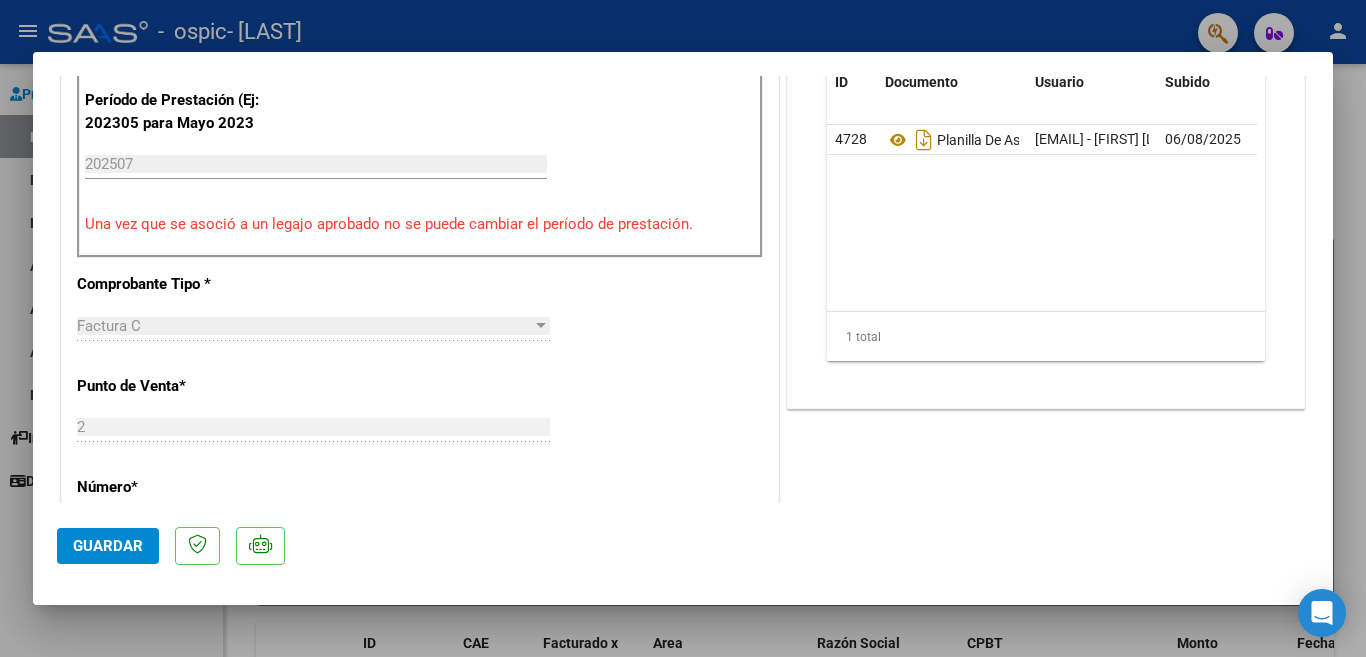 click at bounding box center [683, 328] 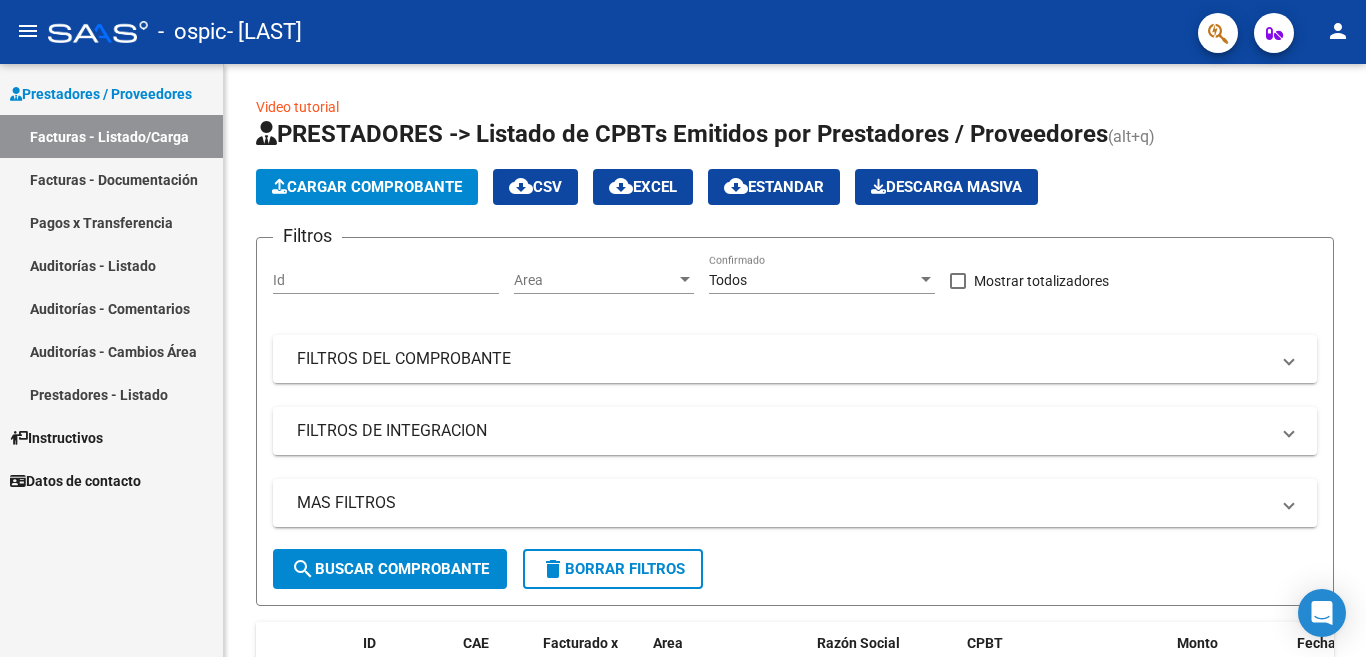 click on "- [LAST]" 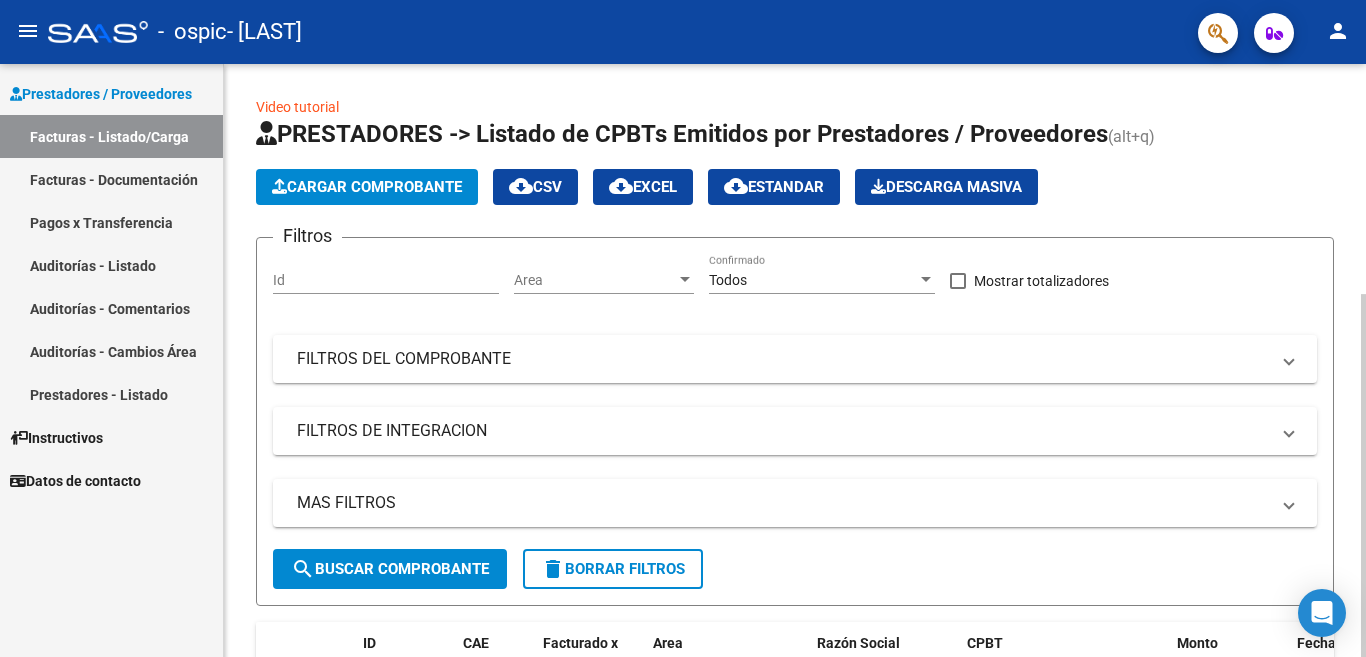 click on "Cargar Comprobante
cloud_download  CSV  cloud_download  EXCEL  cloud_download  Estandar   Descarga Masiva" 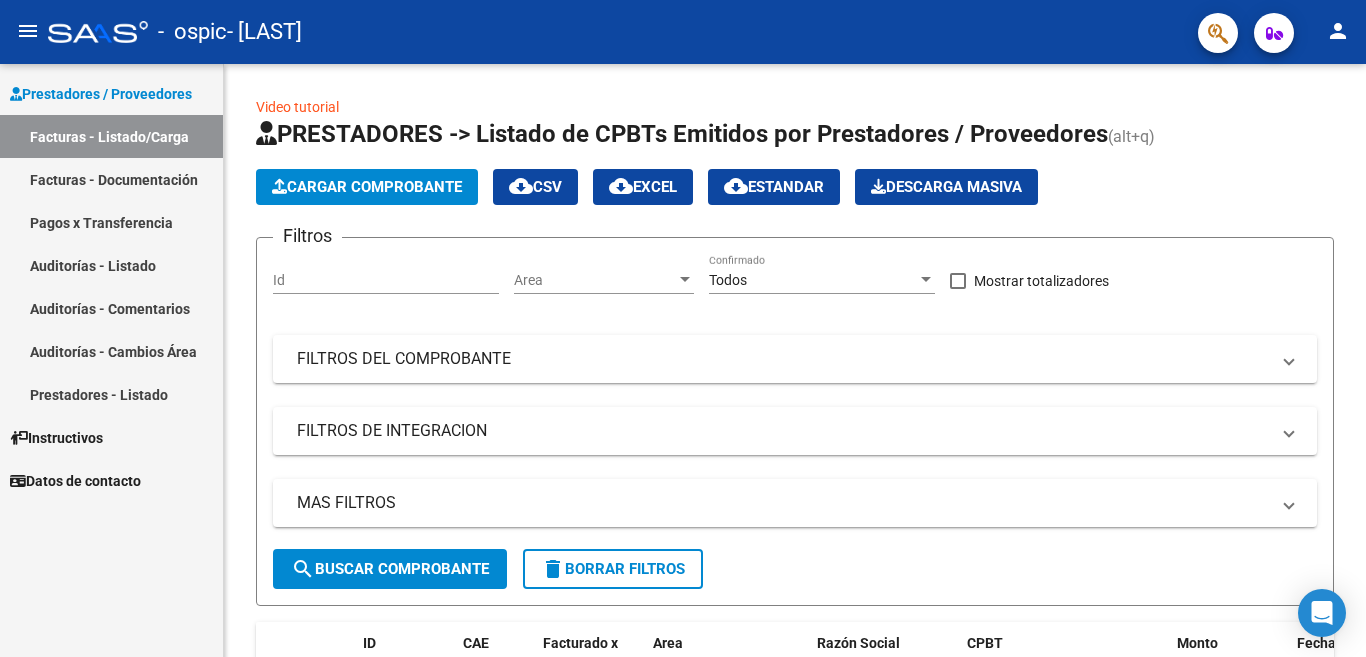 click on "person" 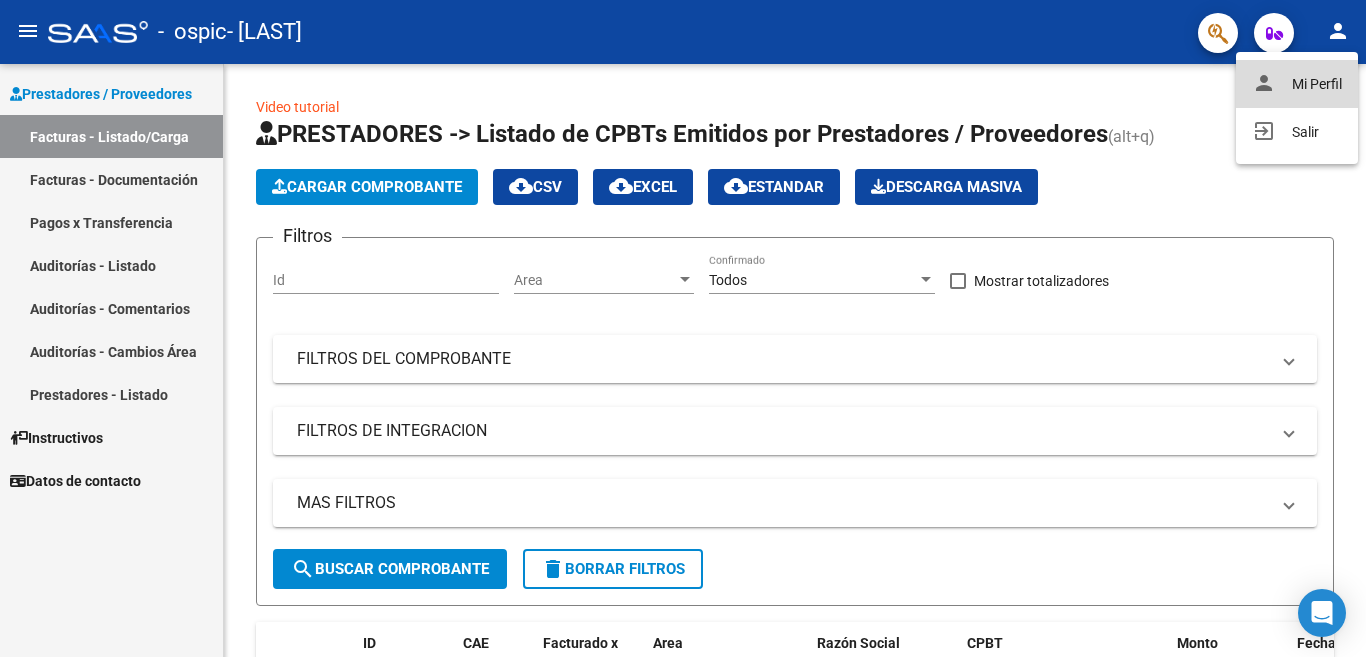click on "person  Mi Perfil" at bounding box center [1297, 84] 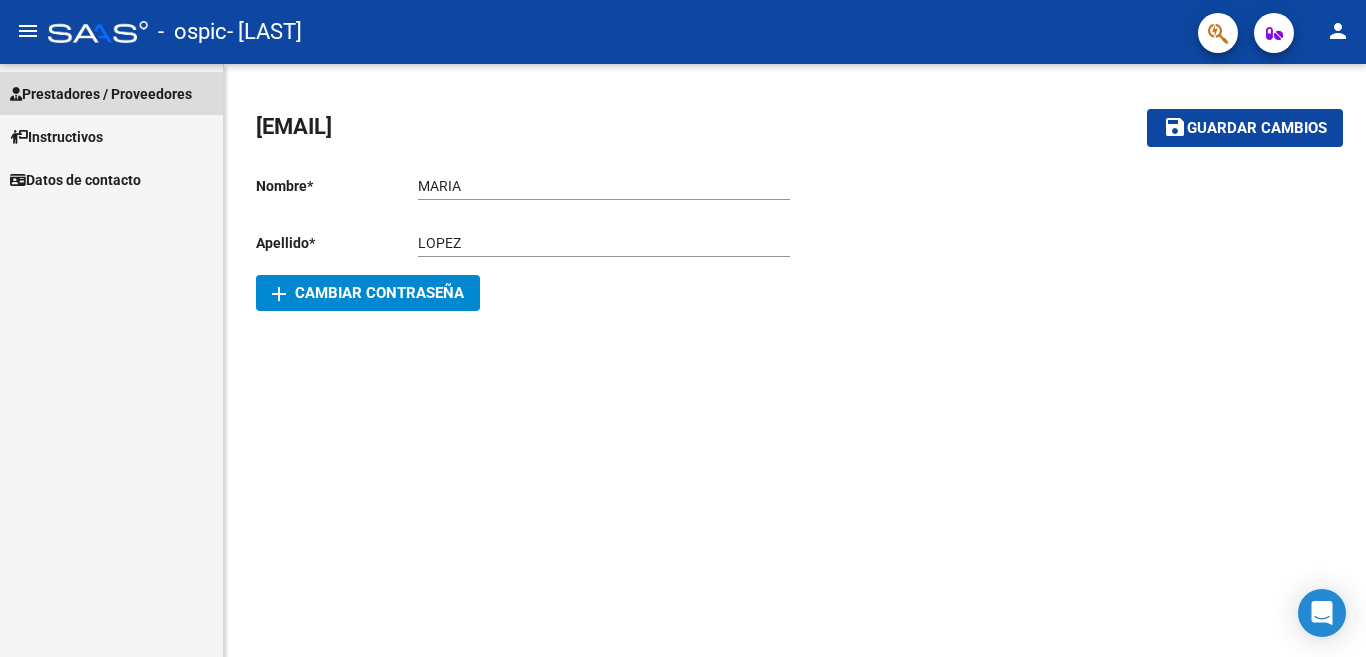 click on "Prestadores / Proveedores" at bounding box center [101, 94] 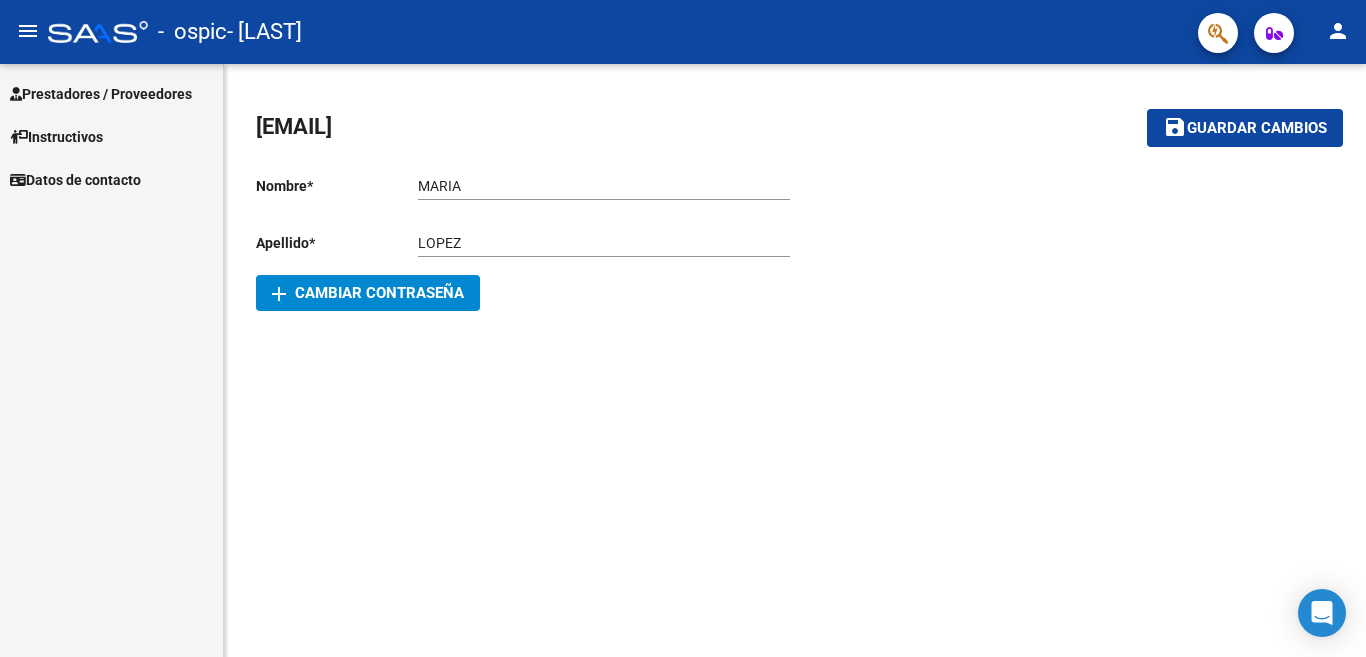 click on "Prestadores / Proveedores" at bounding box center [101, 94] 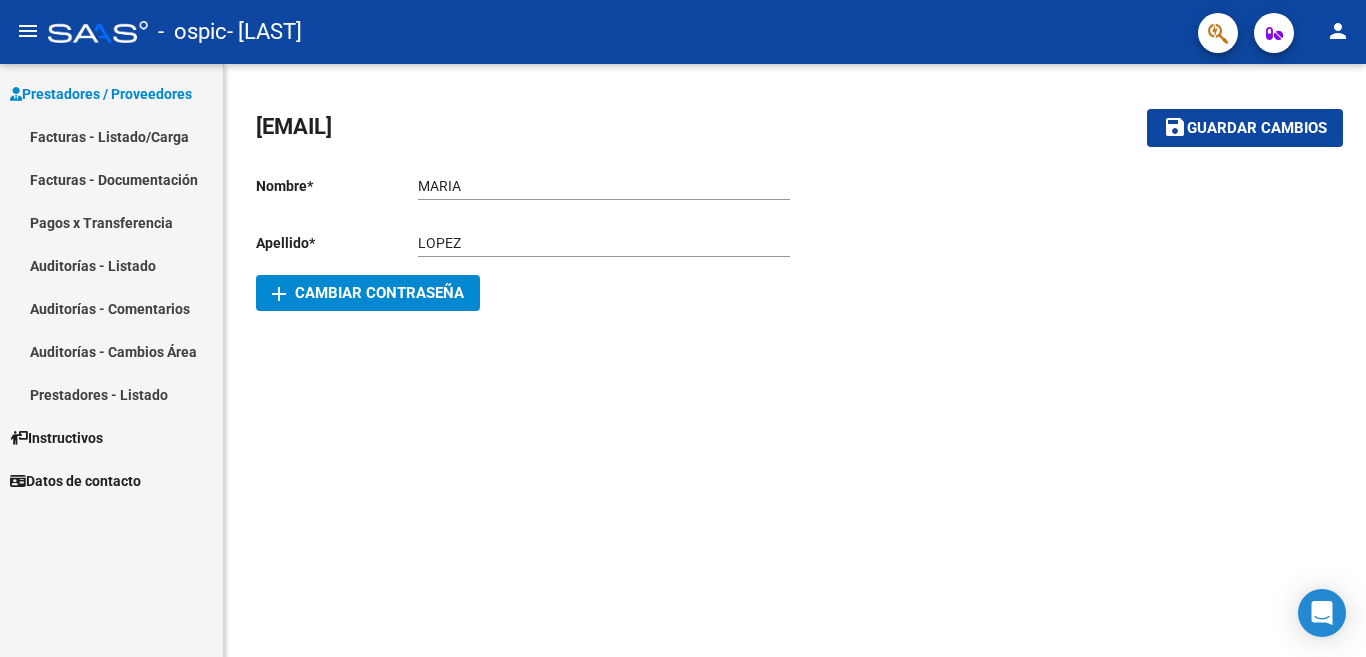 click on "[EMAIL] save Guardar cambios Nombre * [FIRST] Ingresar nombre Apellido * [LAST] Ingresar apellido Email * [EMAIL] Email add Cambiar Contraseña" 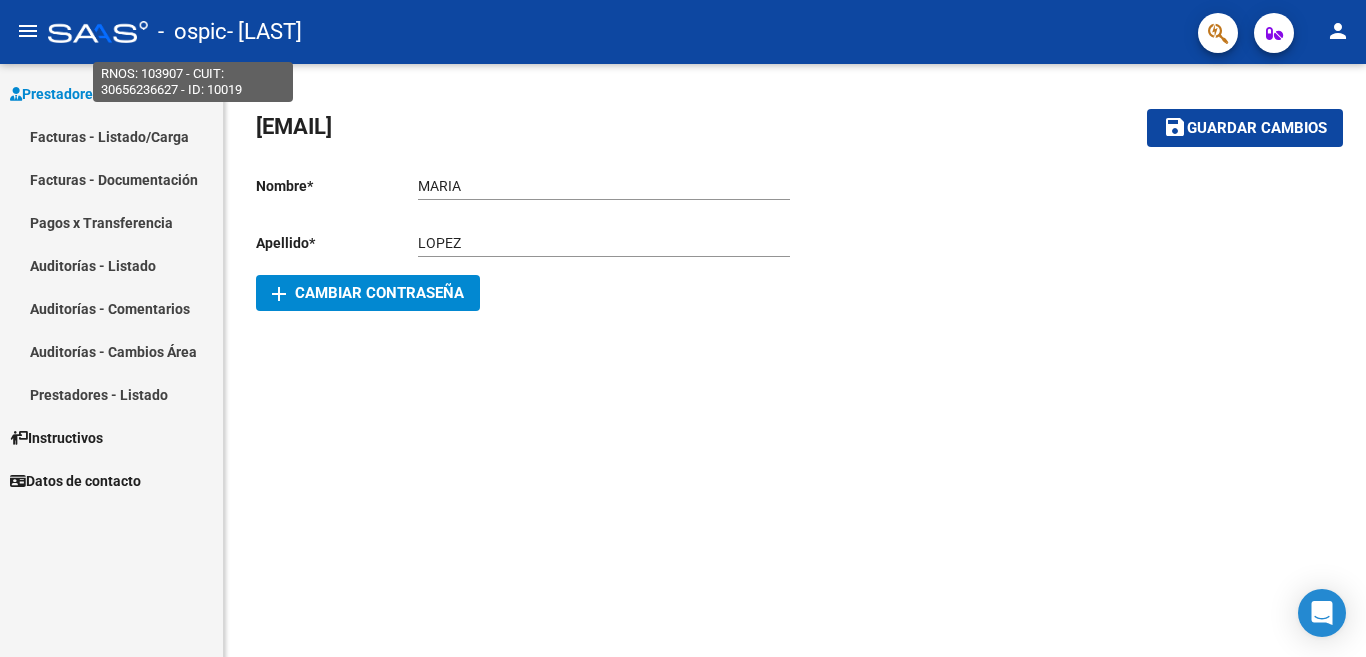 click on "-   ospic" 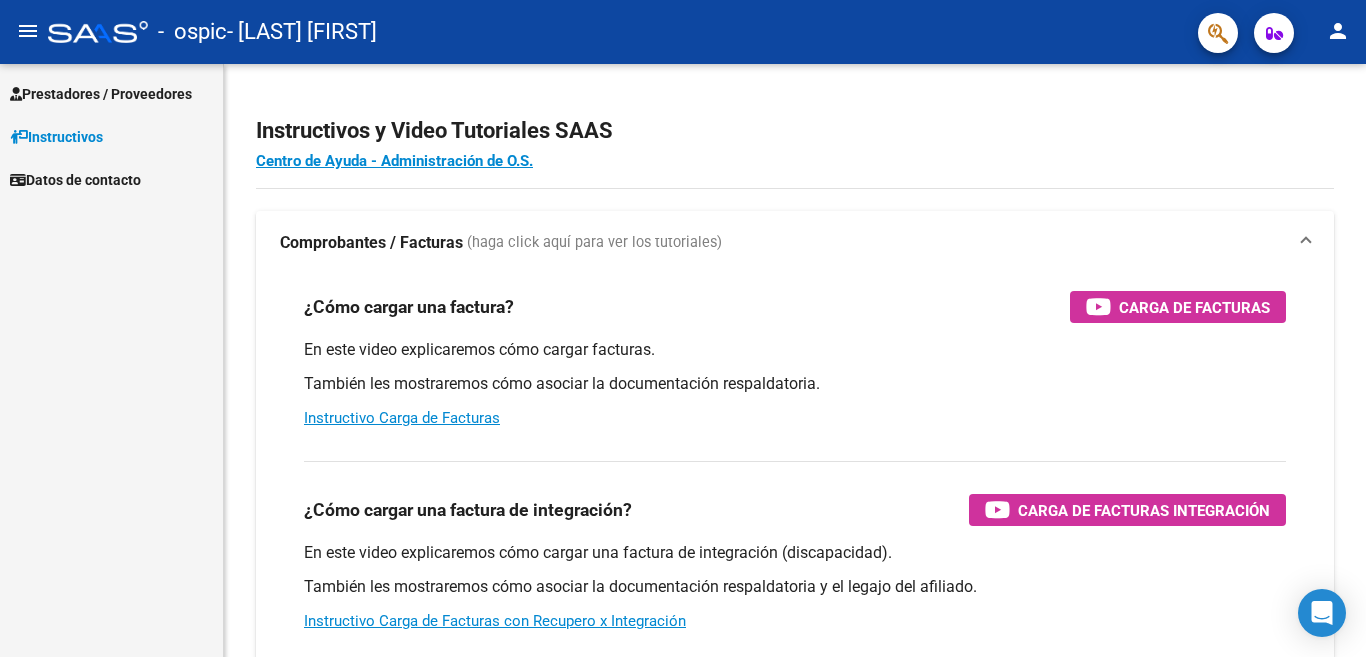 scroll, scrollTop: 0, scrollLeft: 0, axis: both 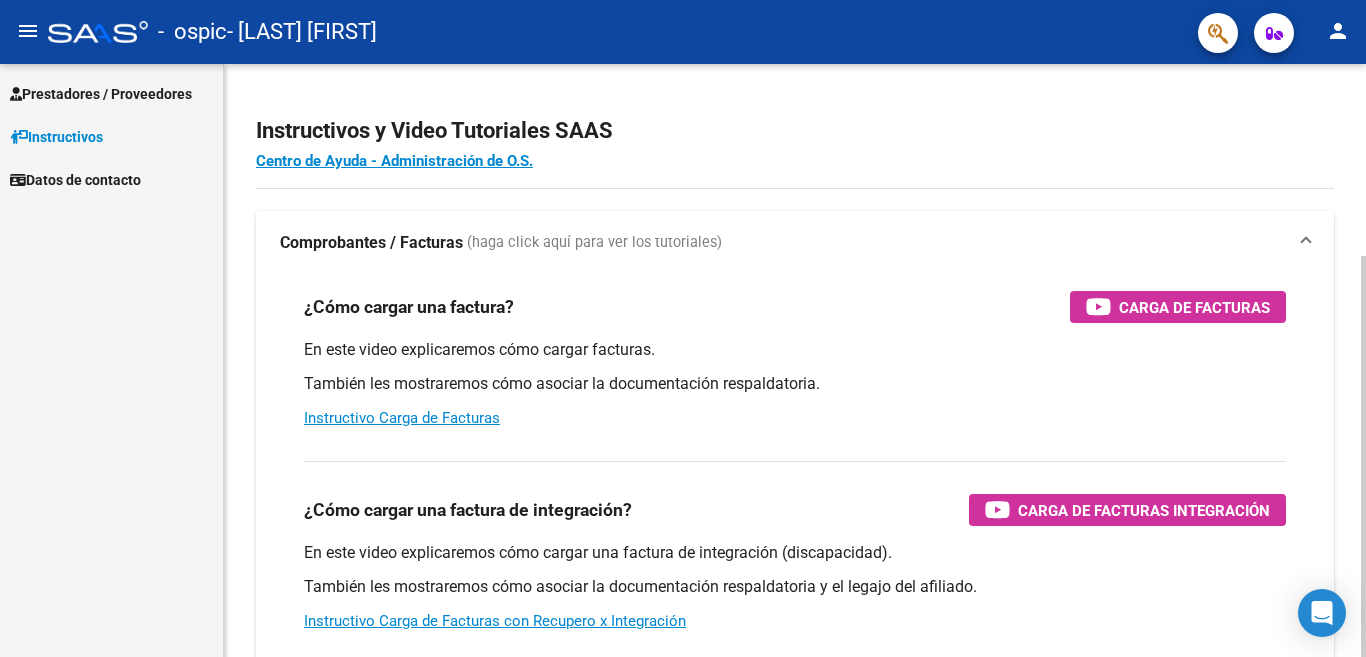 click on "menu -   ospic   - [LAST] [FIRST] person    Prestadores / Proveedores Facturas - Listado/Carga Facturas - Documentación Pagos x Transferencia Auditorías - Listado Auditorías - Comentarios Auditorías - Cambios Área Prestadores - Listado    Instructivos    Datos de contacto Instructivos y Video Tutoriales SAAS Centro de Ayuda - Administración de O.S. Comprobantes / Facturas     (haga click aquí para ver los tutoriales) ¿Cómo cargar una factura?    Carga de Facturas En este video explicaremos cómo cargar facturas. También les mostraremos cómo asociar la documentación respaldatoria. Instructivo Carga de Facturas ¿Cómo cargar una factura de integración?    Carga de Facturas Integración En este video explicaremos cómo cargar una factura de integración (discapacidad). También les mostraremos cómo asociar la documentación respaldatoria y el legajo del afiliado. Instructivo Carga de Facturas con Recupero x Integración ¿Cómo editar una factura de integración?    Today Notifications" 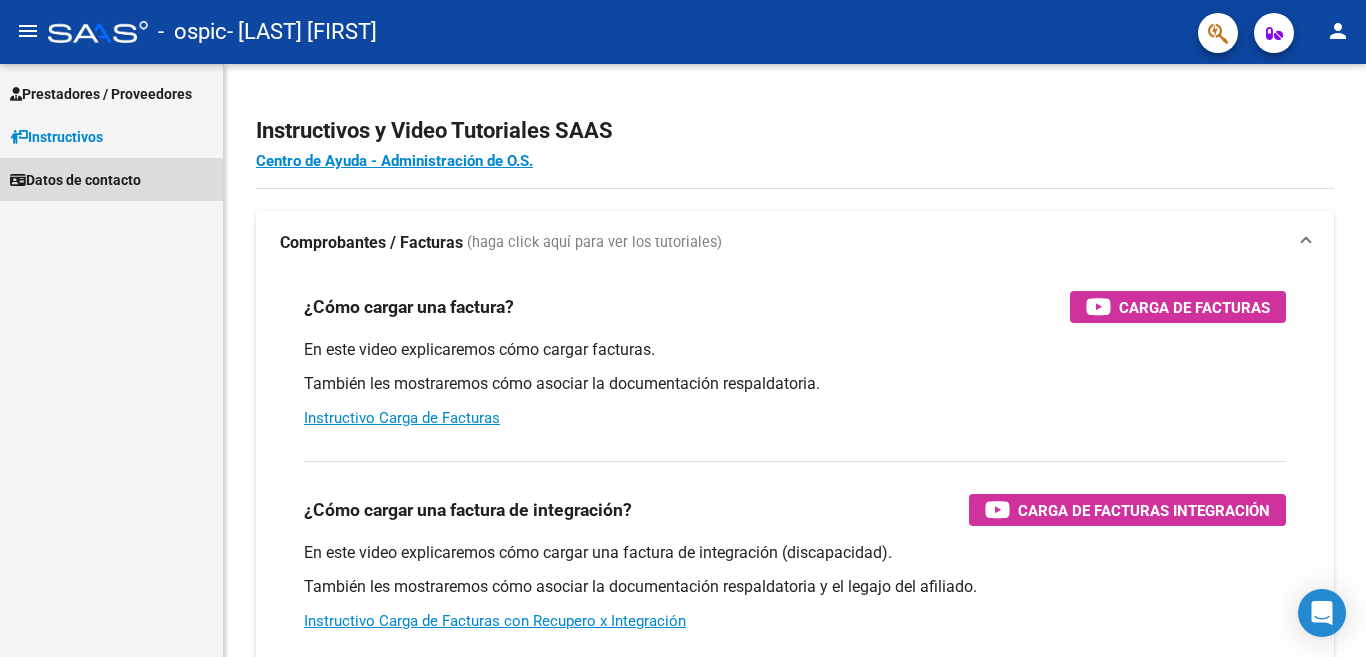 click on "Datos de contacto" at bounding box center (75, 180) 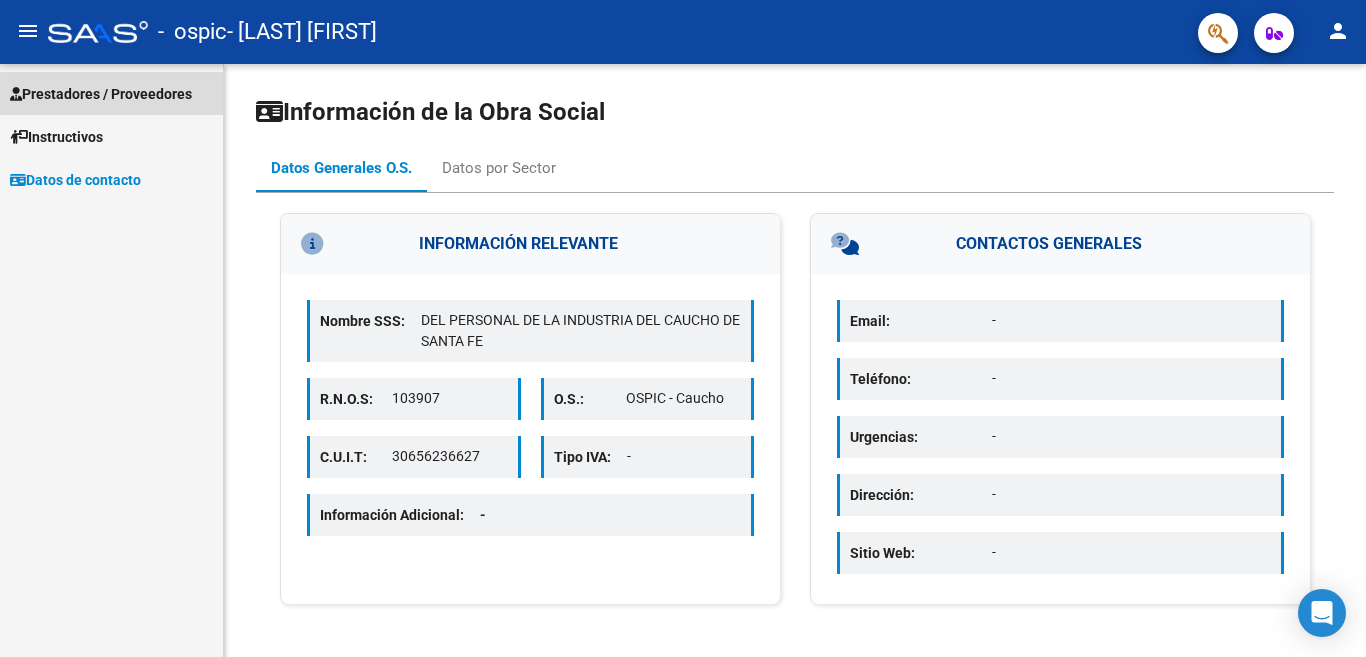 click on "Prestadores / Proveedores" at bounding box center [101, 94] 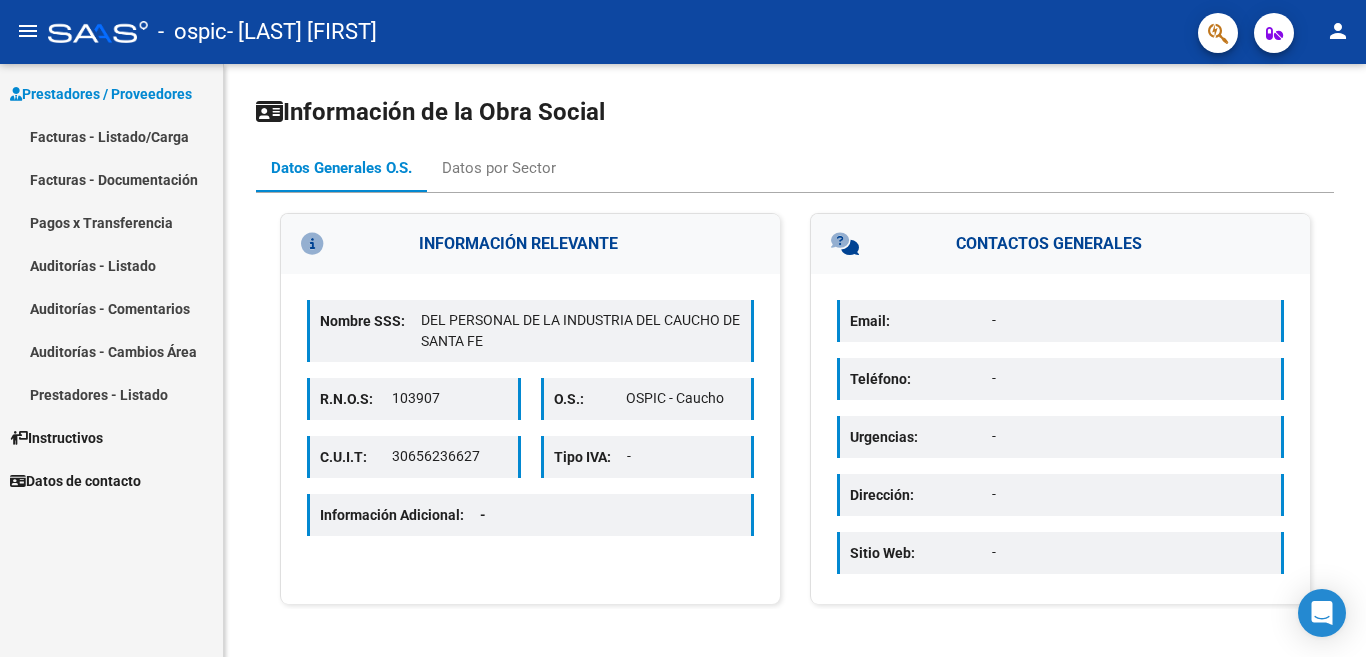 click on "Prestadores - Listado" at bounding box center (111, 394) 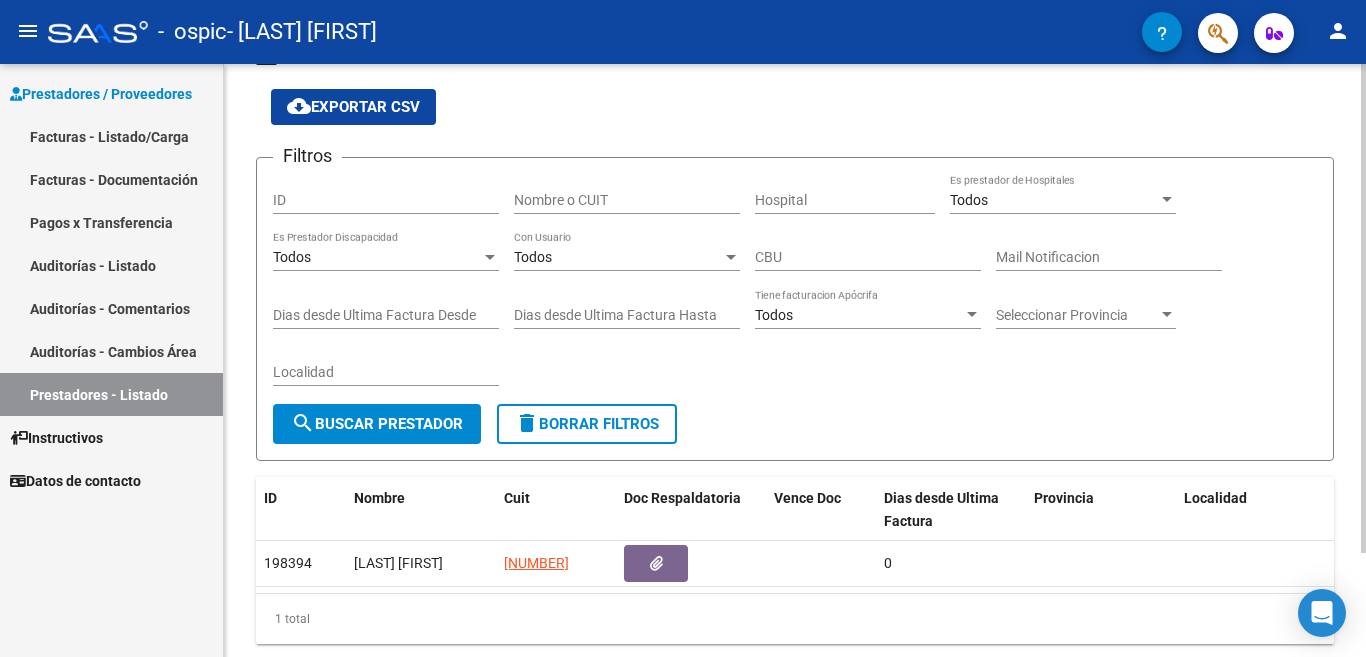 scroll, scrollTop: 126, scrollLeft: 0, axis: vertical 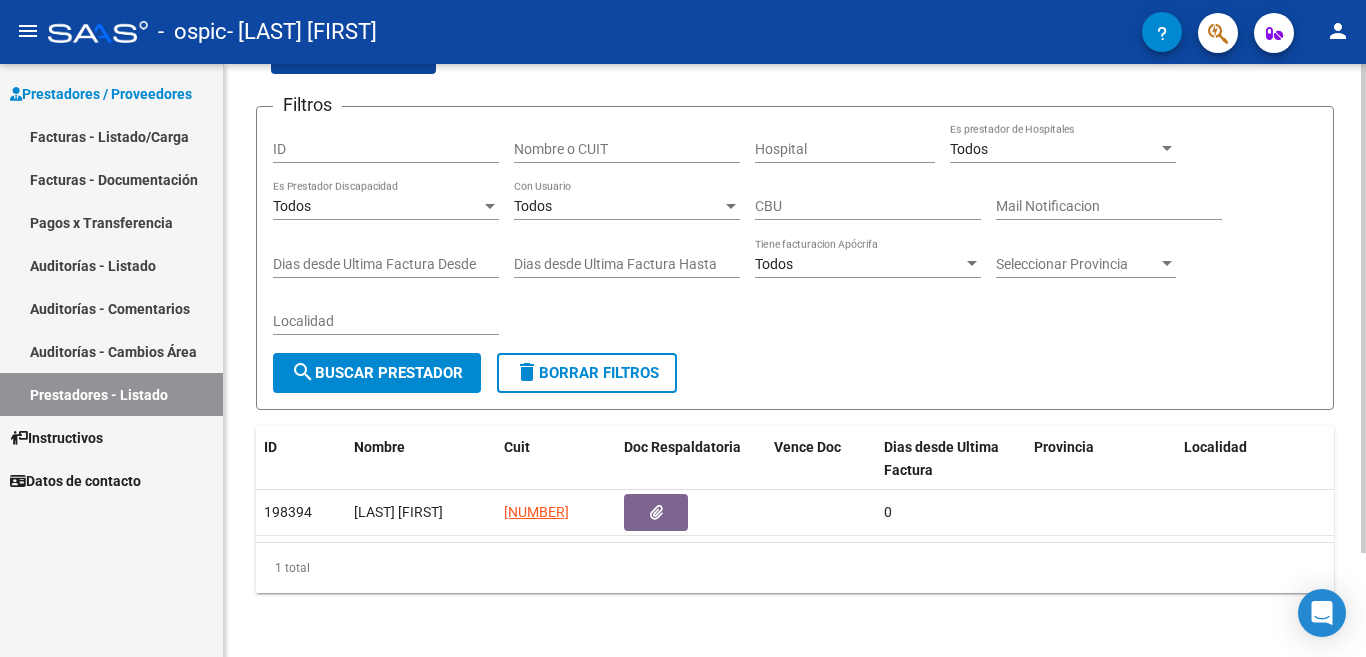 click 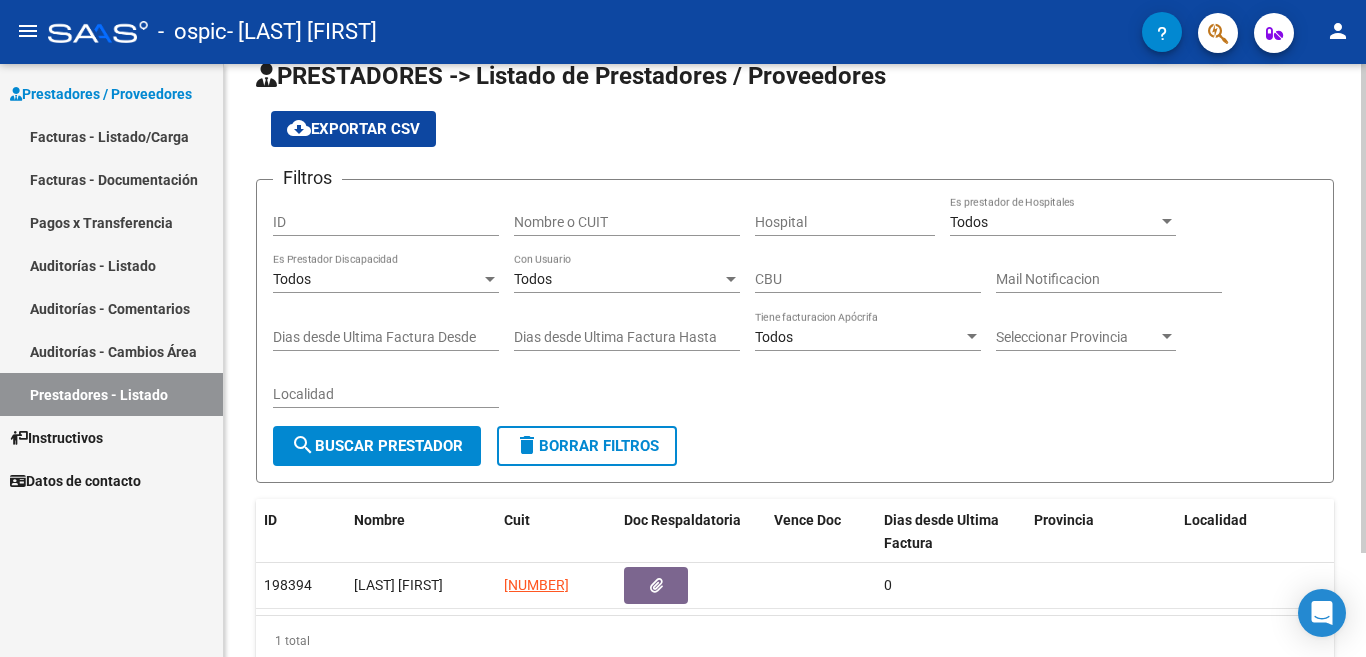 scroll, scrollTop: 26, scrollLeft: 0, axis: vertical 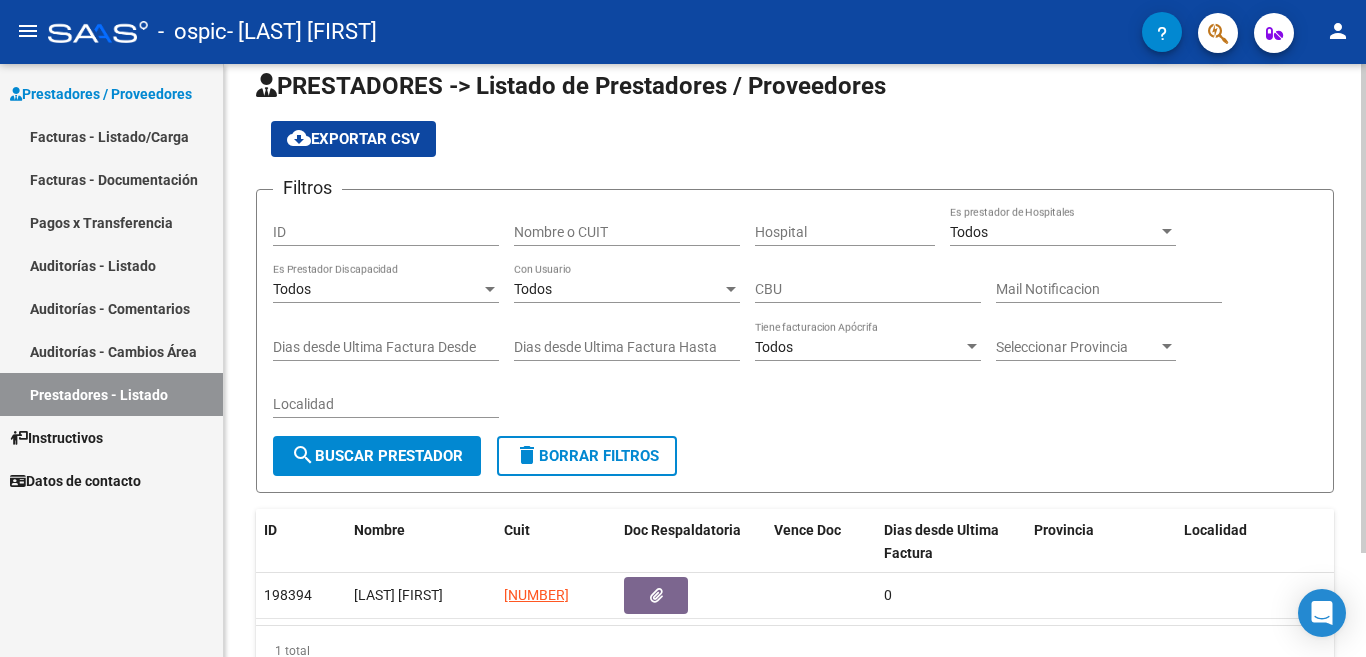 click 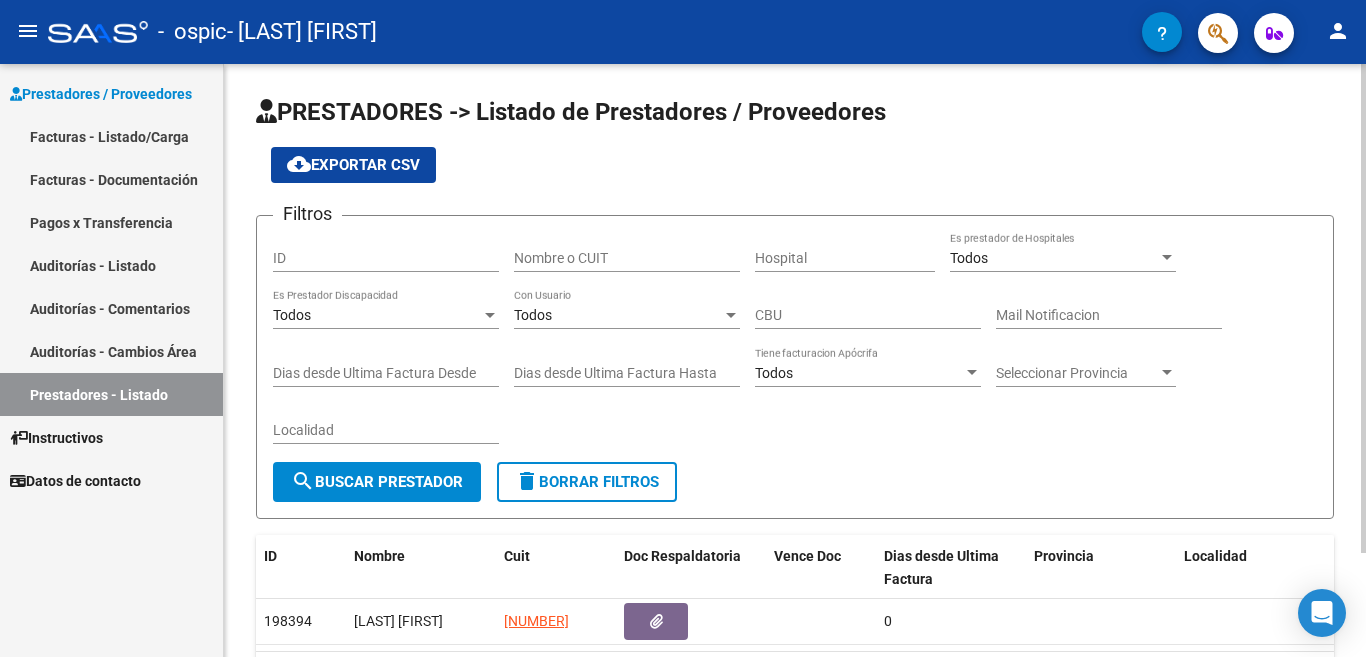 click on "menu -   ospic   - LOPEZ MARIA person    Prestadores / Proveedores Facturas - Listado/Carga Facturas - Documentación Pagos x Transferencia Auditorías - Listado Auditorías - Comentarios Auditorías - Cambios Área Prestadores - Listado    Instructivos    Datos de contacto  PRESTADORES -> Listado de Prestadores / Proveedores cloud_download  Exportar CSV  Filtros ID Nombre o CUIT Hospital Todos Es prestador de Hospitales Todos Es Prestador Discapacidad Todos Con Usuario CBU Mail Notificacion Dias desde Ultima Factura Desde Dias desde Ultima Factura Hasta Todos Tiene facturacion Apócrifa Seleccionar Provincia Seleccionar Provincia Localidad search  Buscar Prestador  delete  Borrar Filtros  ID Nombre Cuit Doc Respaldatoria Vence Doc Dias desde Ultima Factura Provincia Localidad Creado 198394  LOPEZ MARIA  27371784271 0 03/06/2025  1 total   1  Today Notifications people Social Ligula Purus Adipiscing local_offer Promotions Etiam Ligula Dapibus info Updates Sollicitudin Euismod Fringilla person_add" at bounding box center (683, 328) 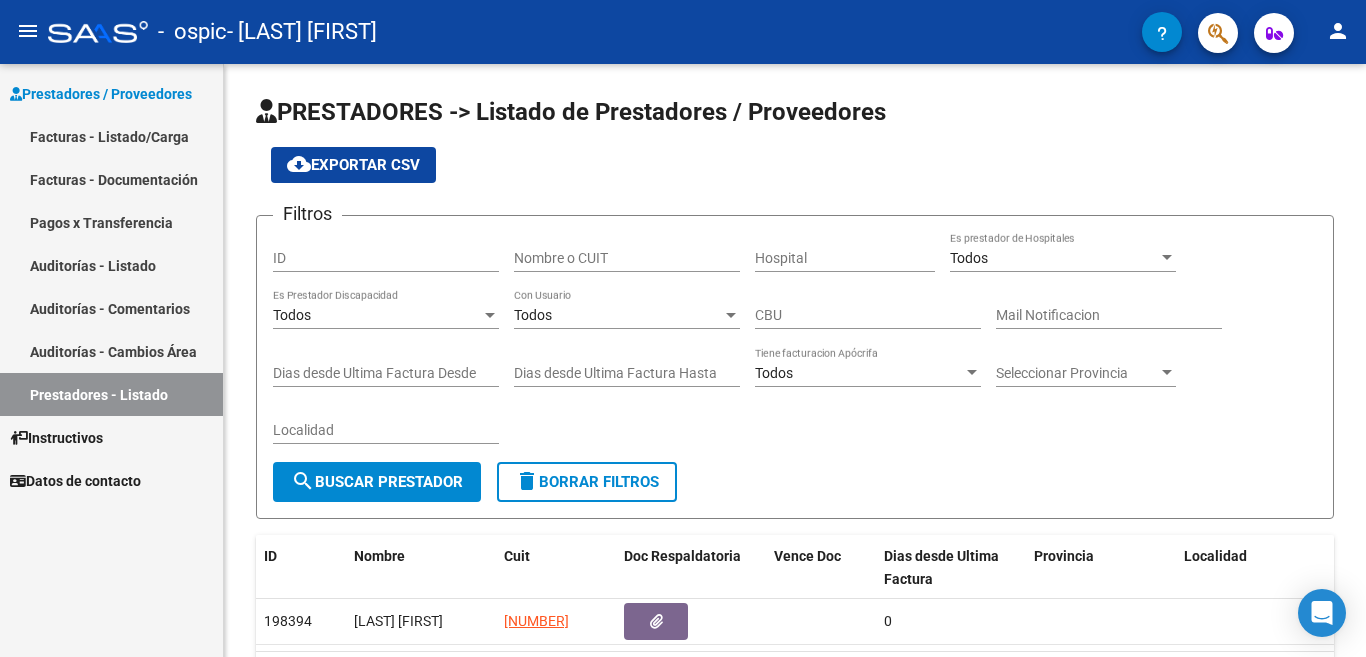 click on "Facturas - Documentación" at bounding box center (111, 179) 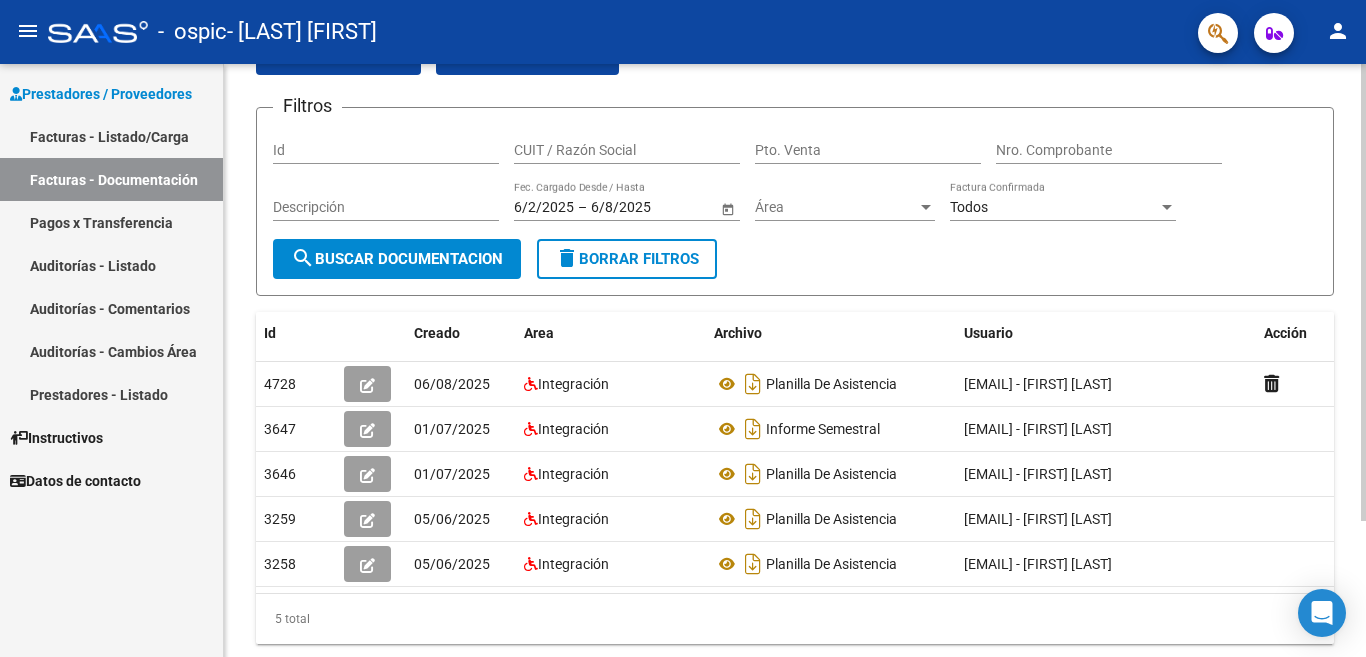 scroll, scrollTop: 114, scrollLeft: 0, axis: vertical 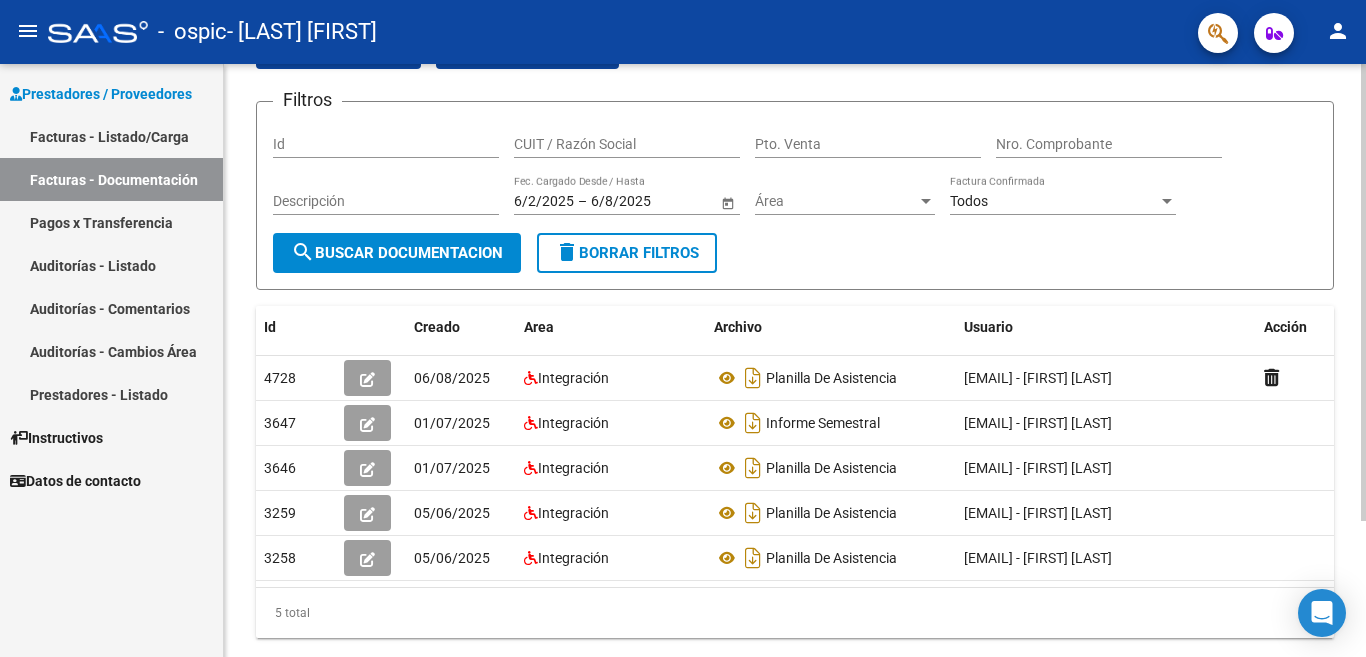 click 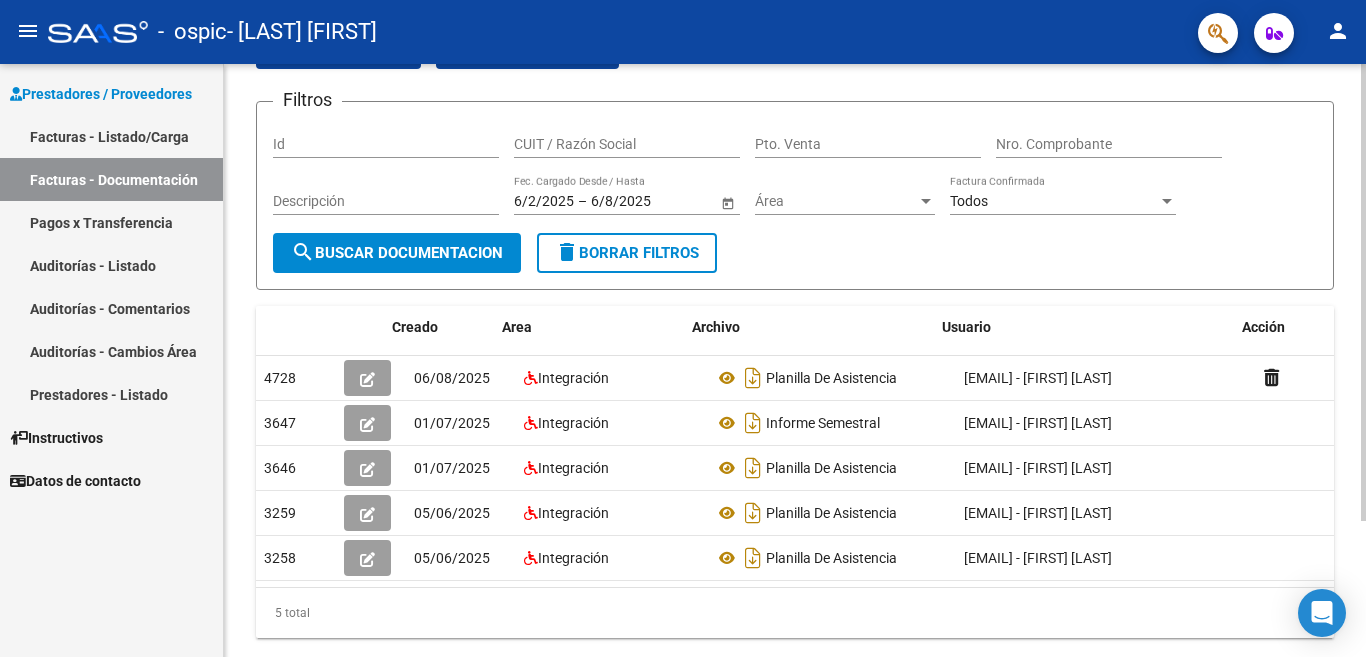 scroll, scrollTop: 0, scrollLeft: 22, axis: horizontal 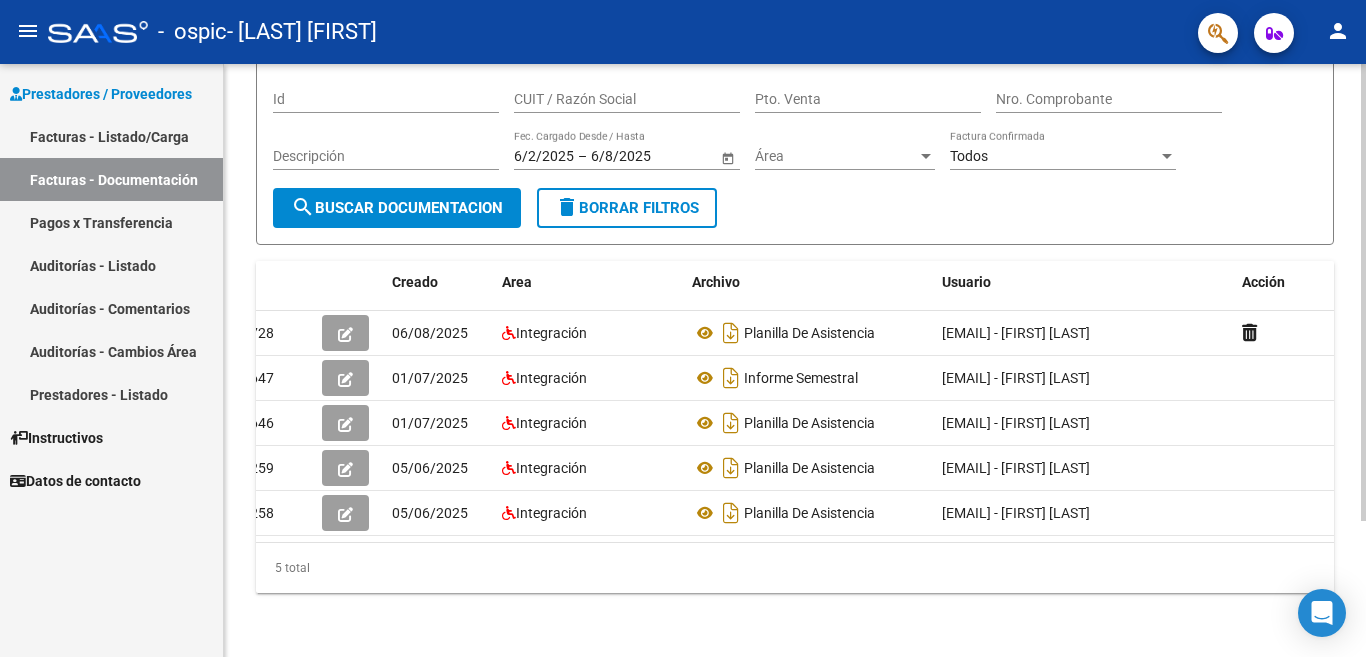 click 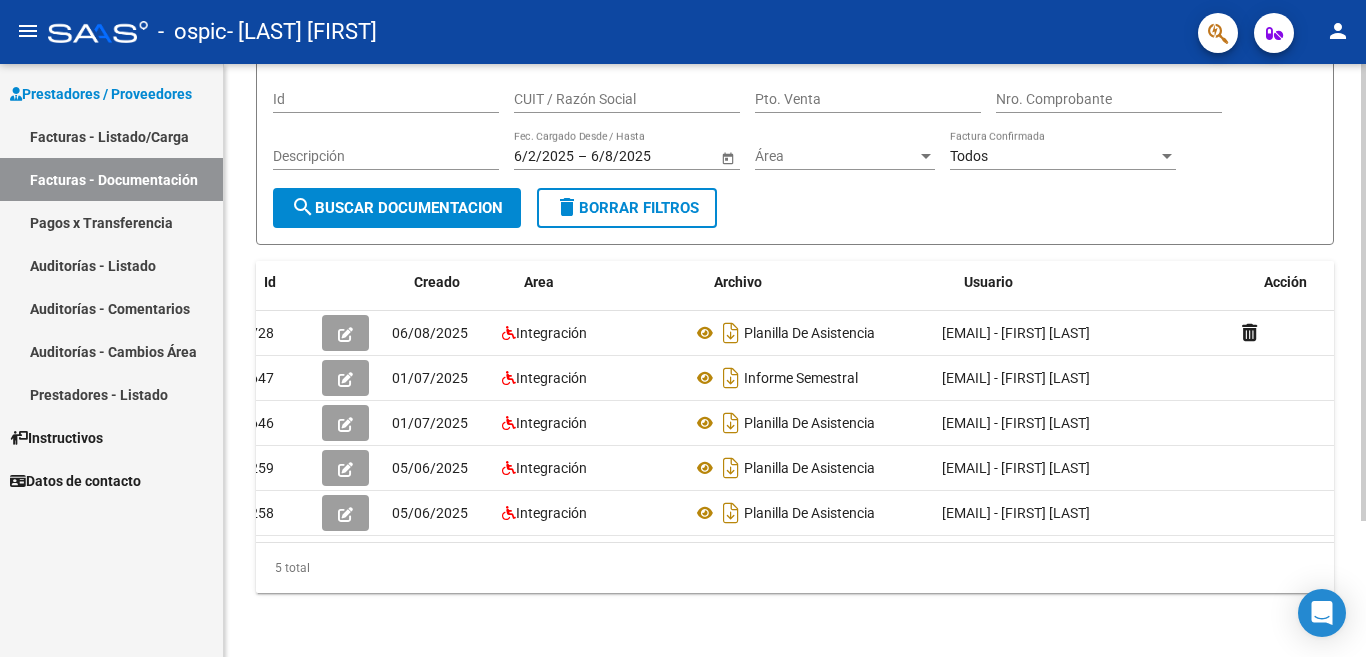 scroll, scrollTop: 0, scrollLeft: 0, axis: both 